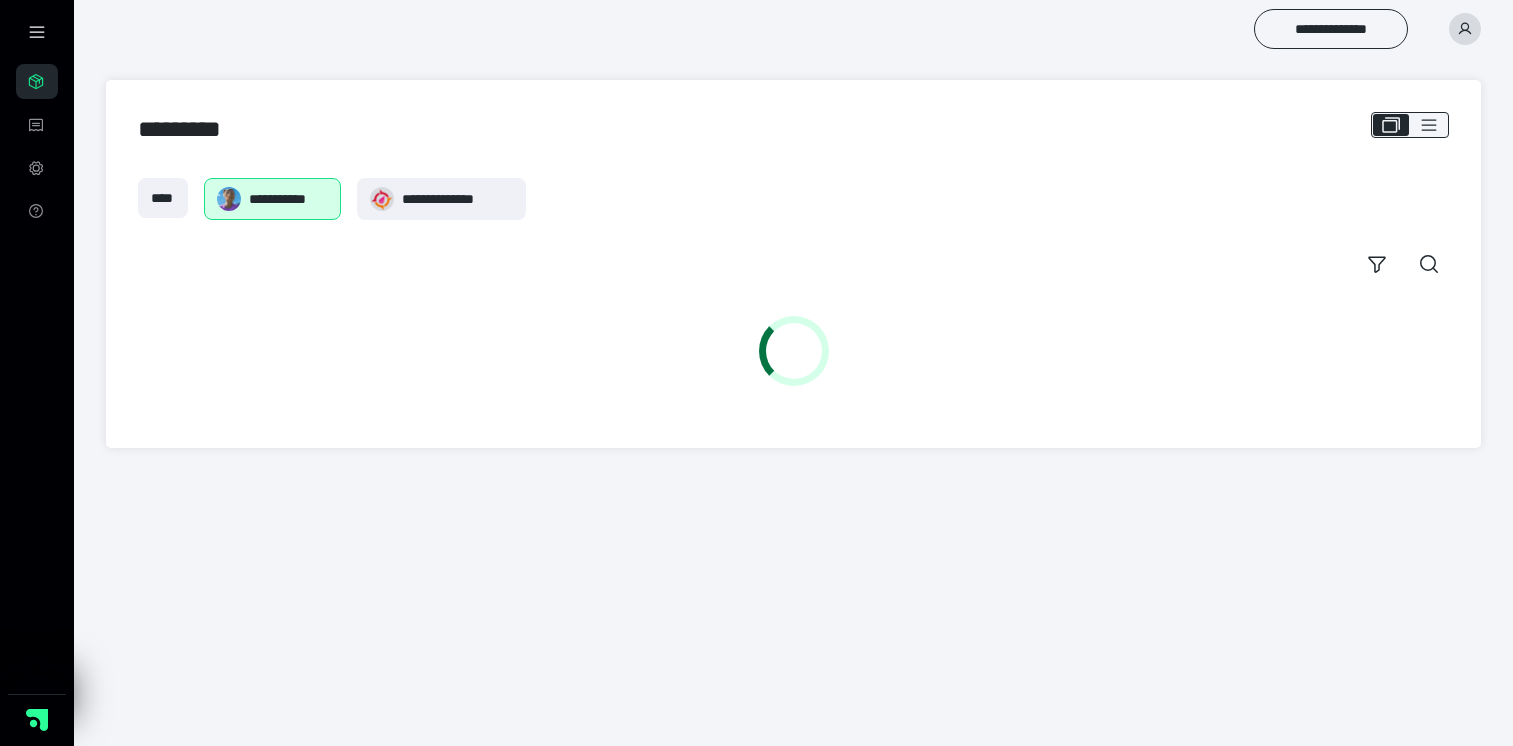 scroll, scrollTop: 0, scrollLeft: 0, axis: both 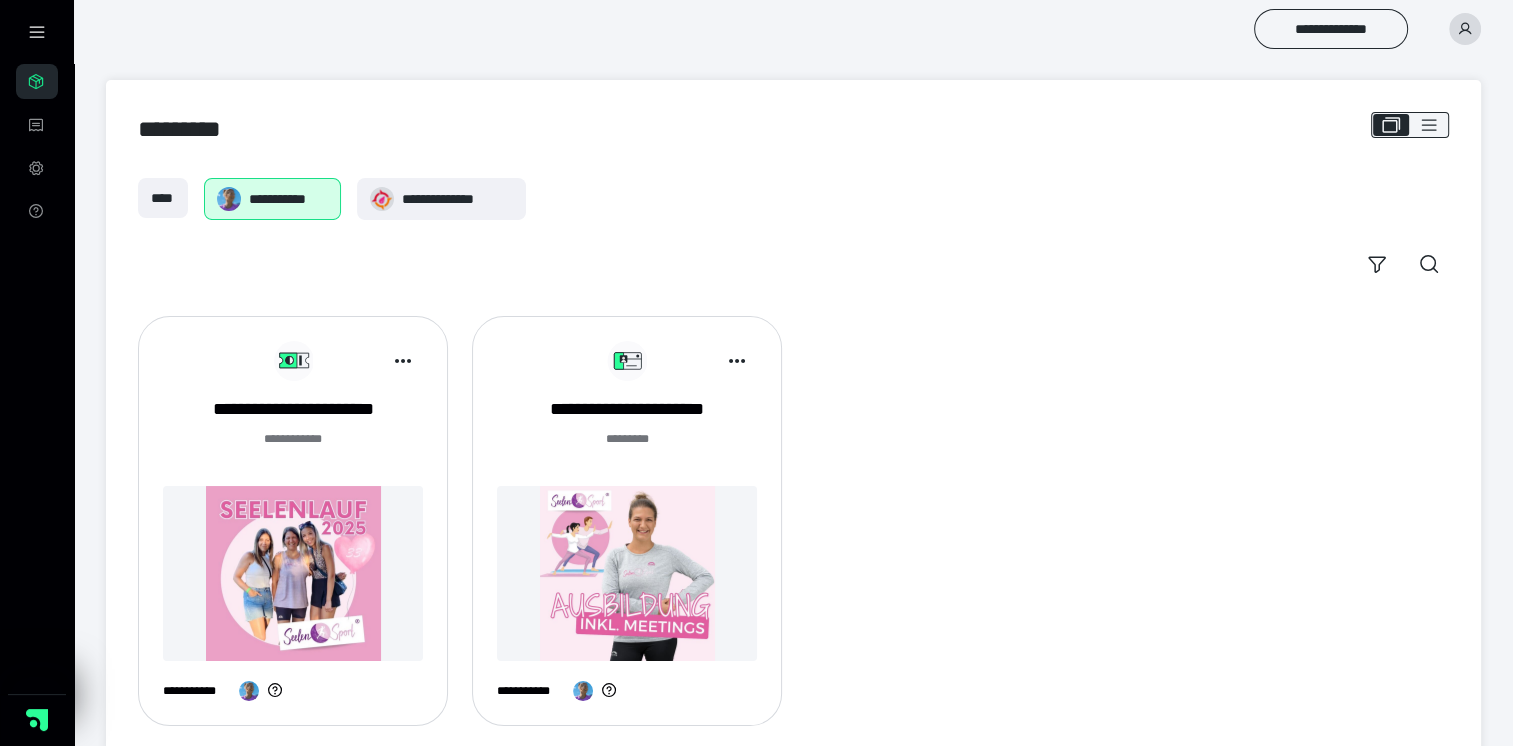 click at bounding box center [627, 573] 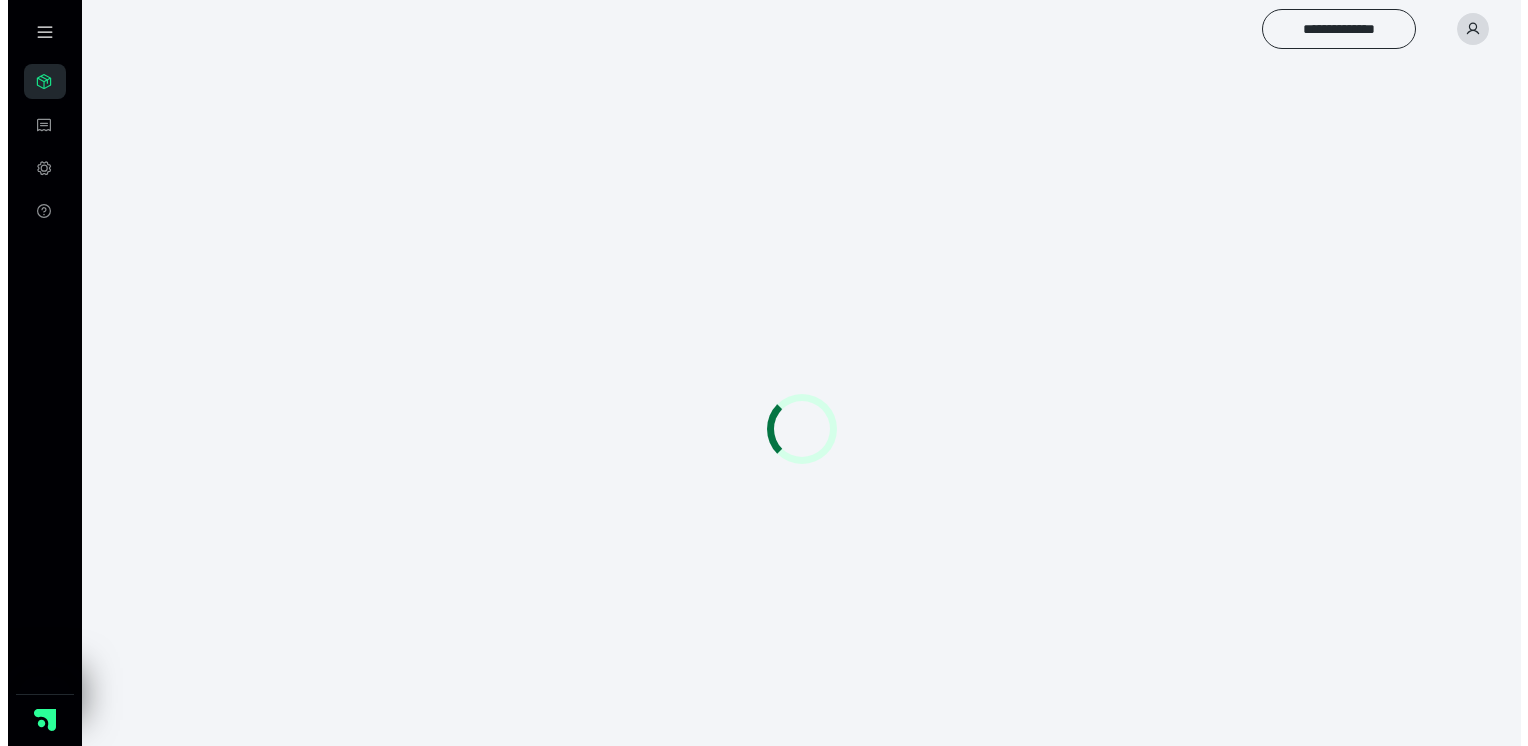 scroll, scrollTop: 0, scrollLeft: 0, axis: both 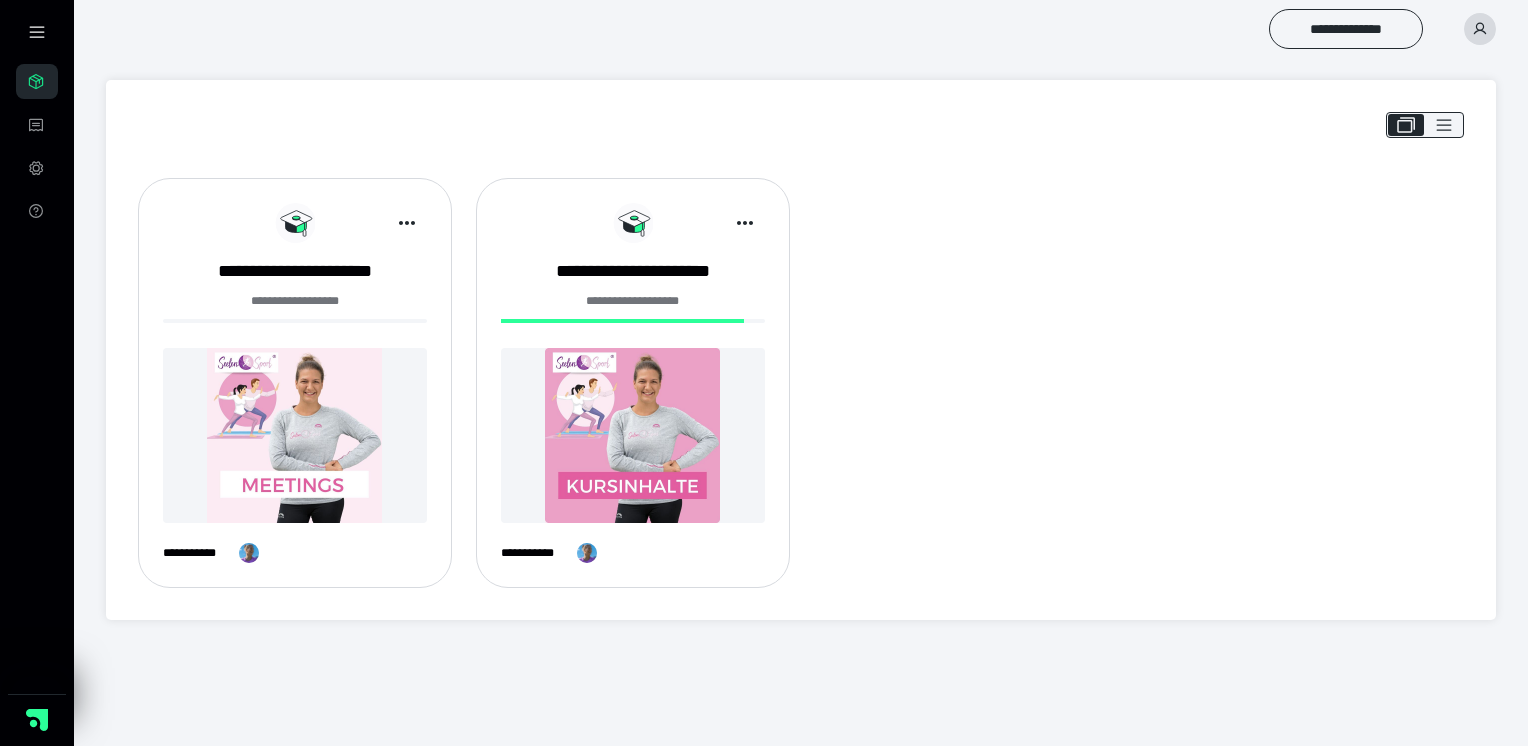 click at bounding box center [633, 435] 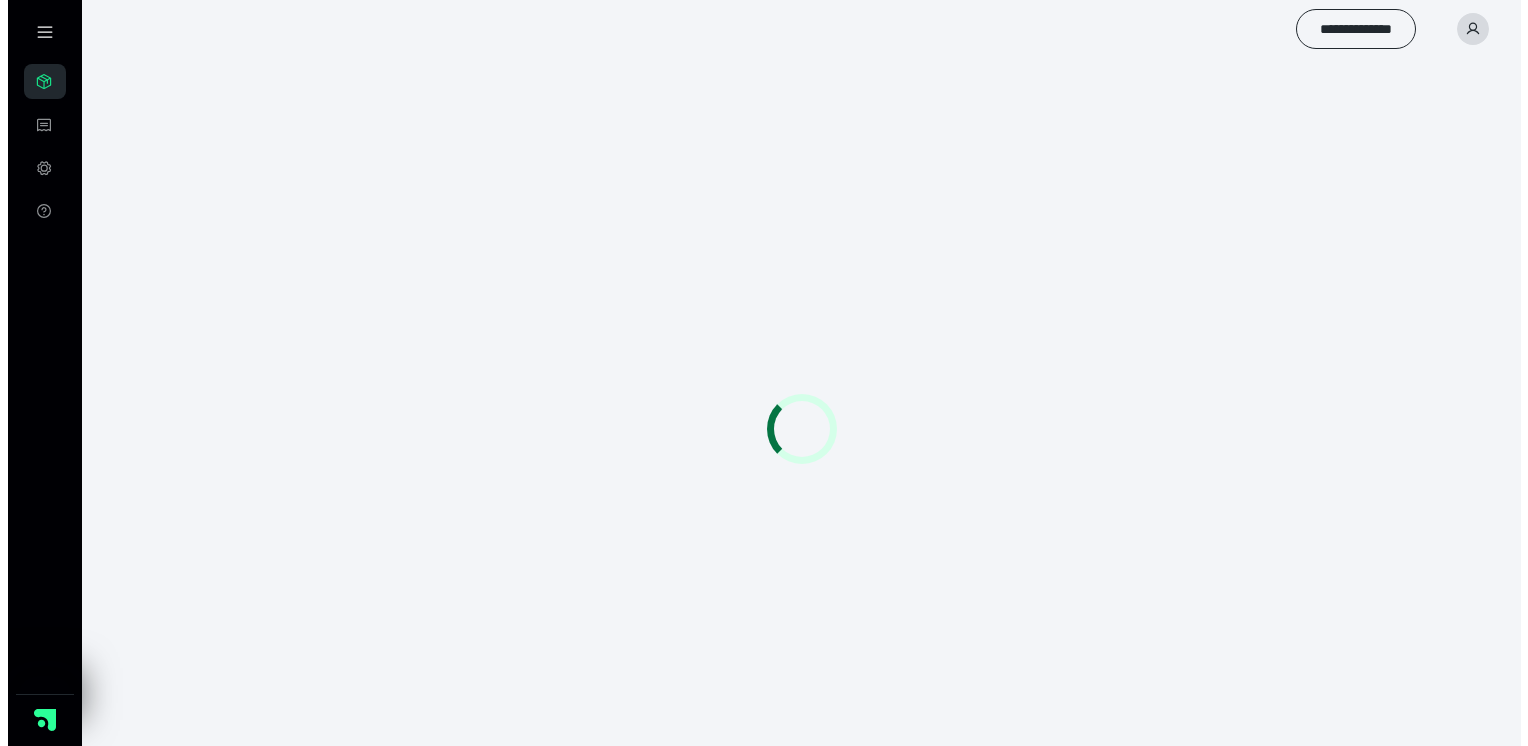 scroll, scrollTop: 0, scrollLeft: 0, axis: both 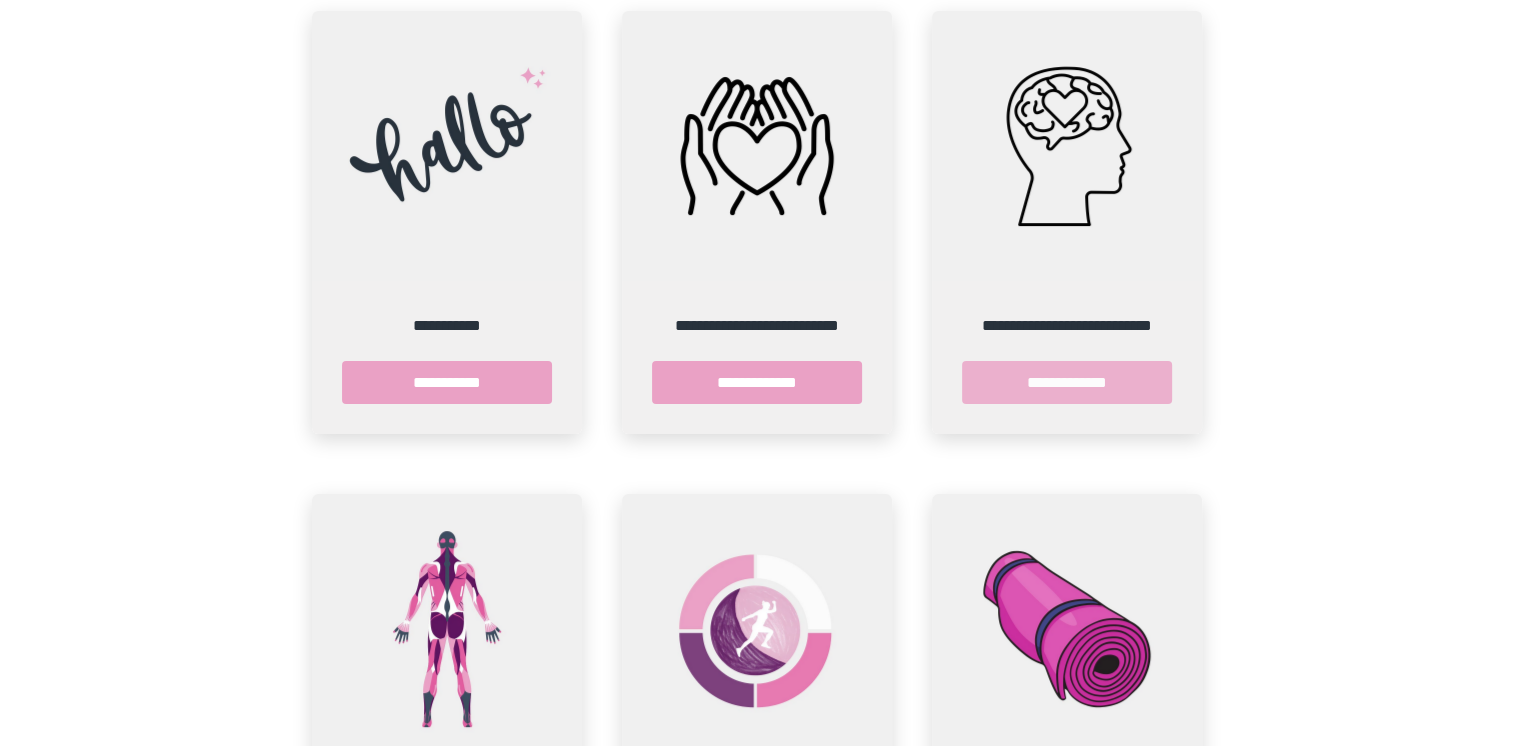 click on "**********" at bounding box center [1067, 382] 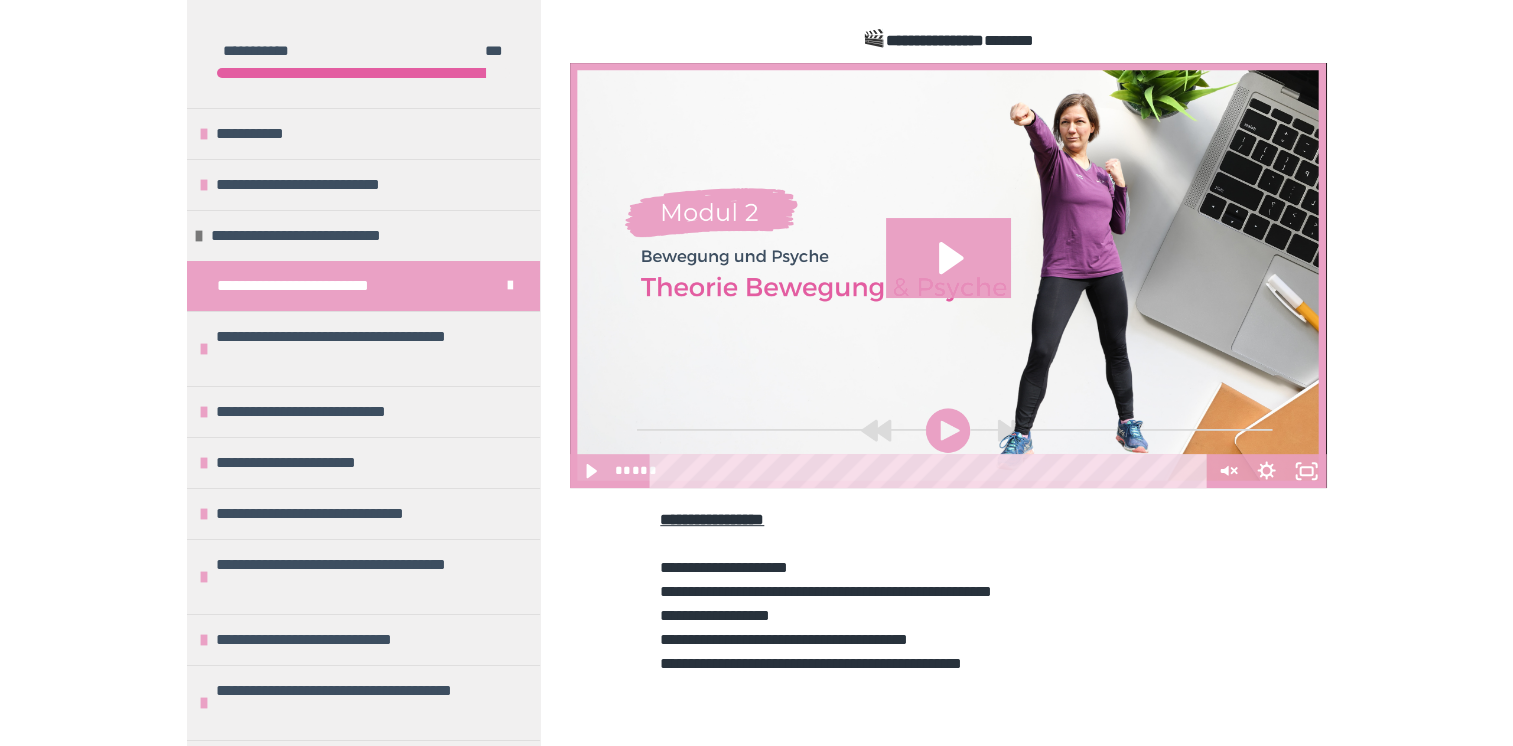 scroll, scrollTop: 759, scrollLeft: 0, axis: vertical 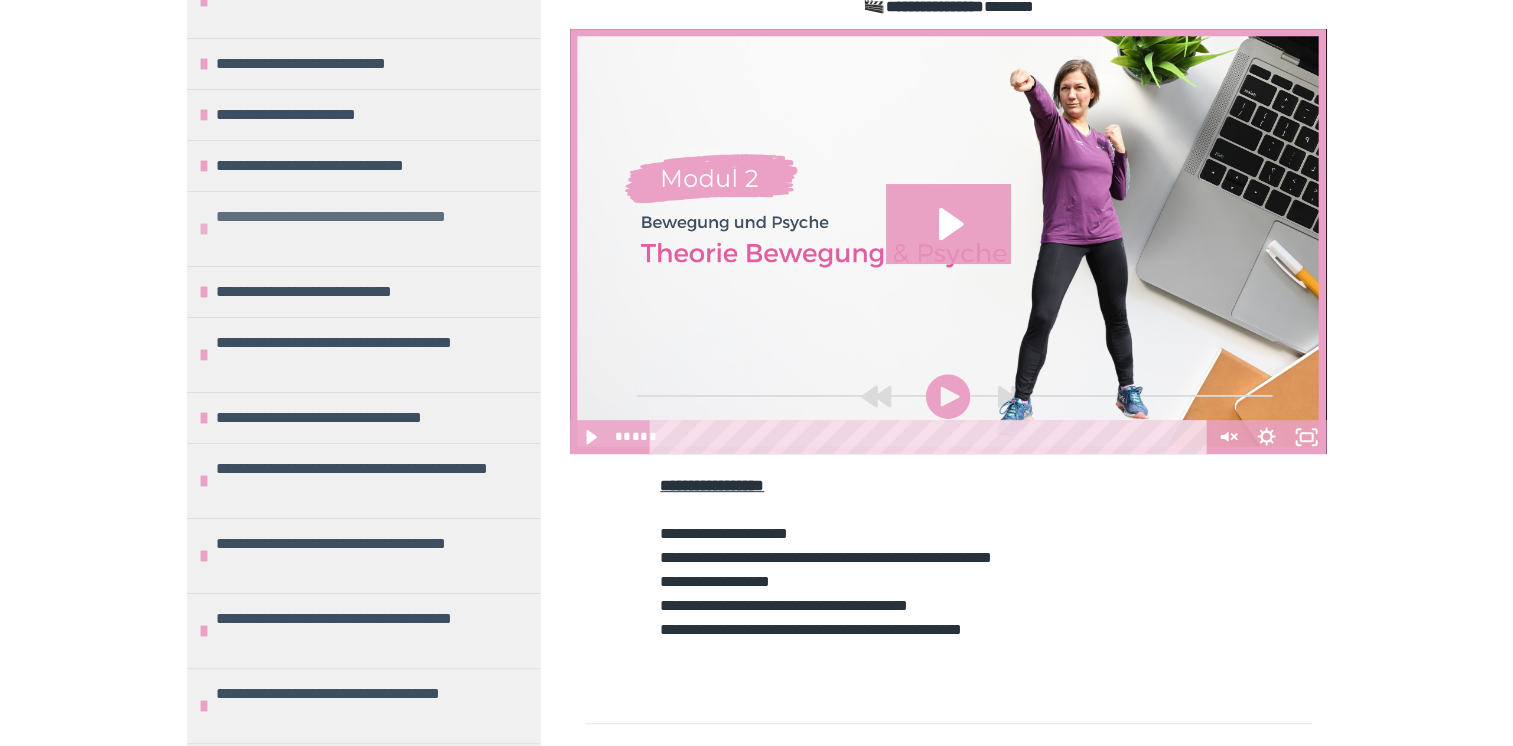 click on "**********" at bounding box center [365, 229] 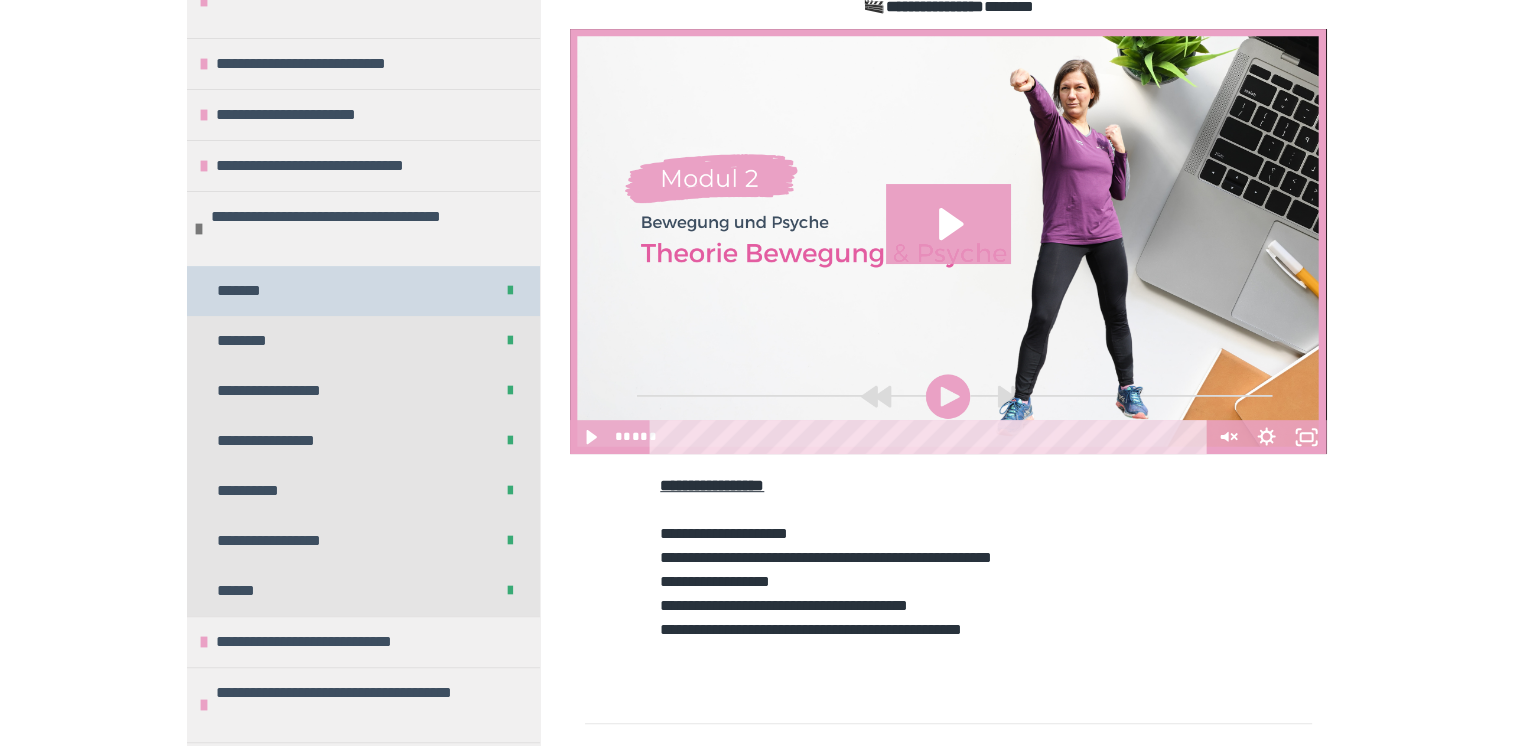 click on "*******" at bounding box center (363, 291) 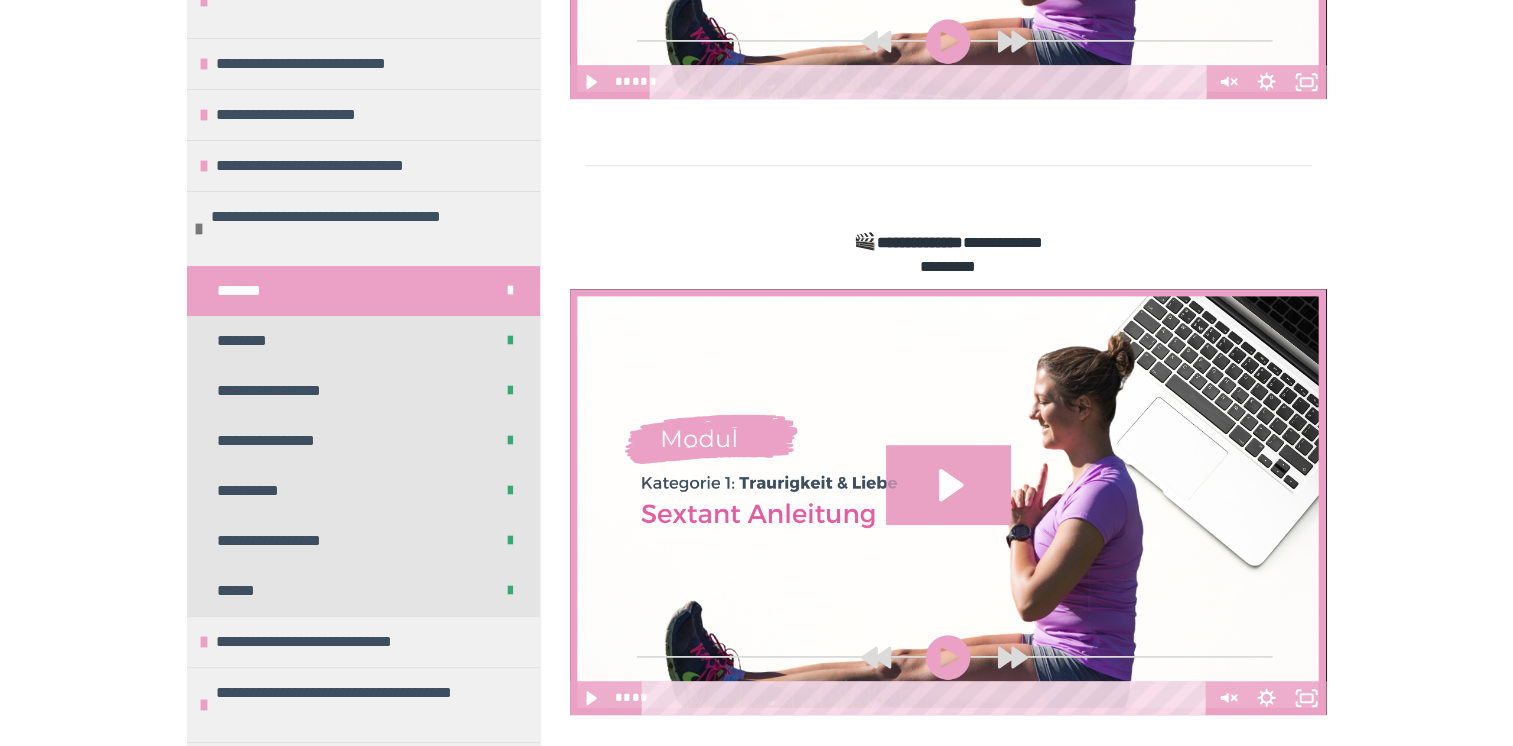 scroll, scrollTop: 1108, scrollLeft: 0, axis: vertical 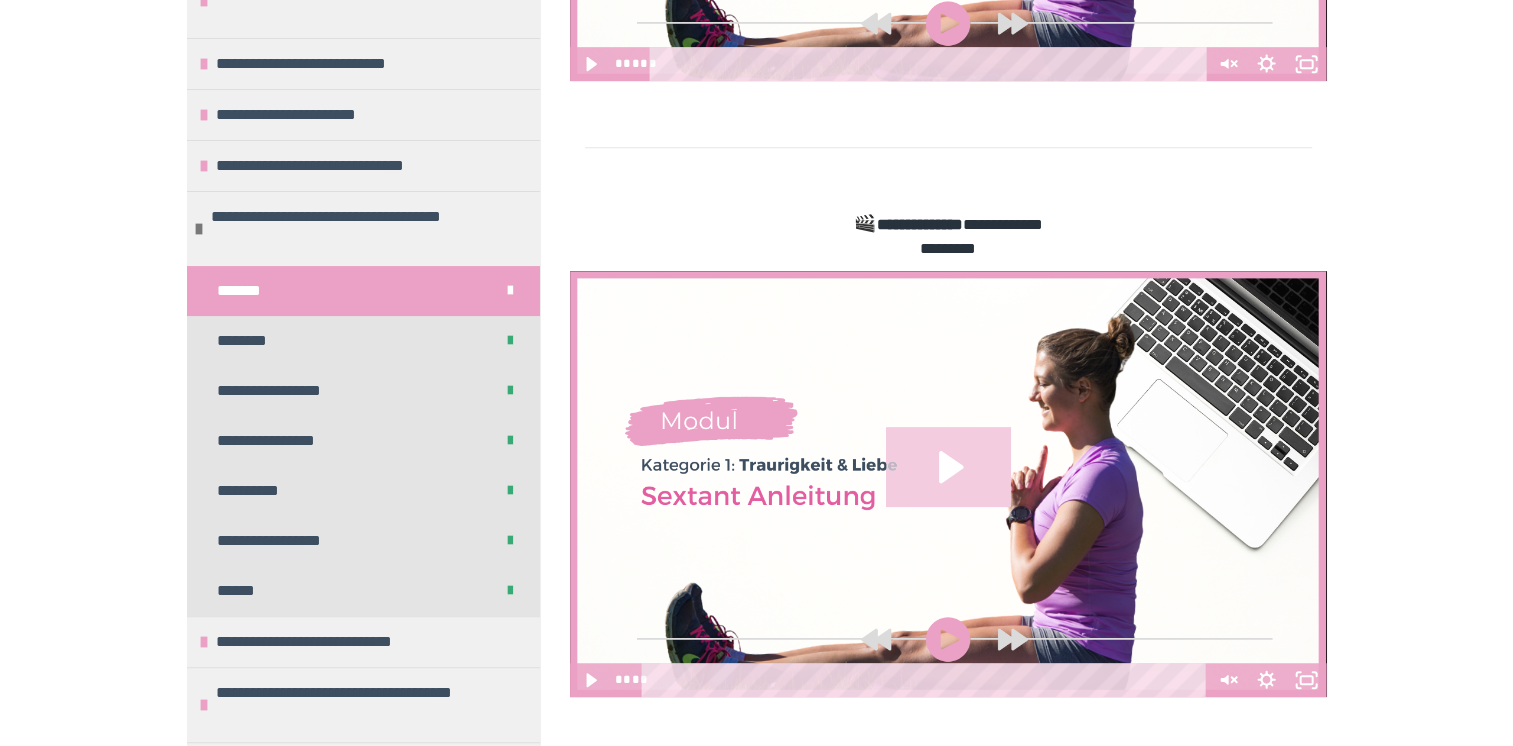 click 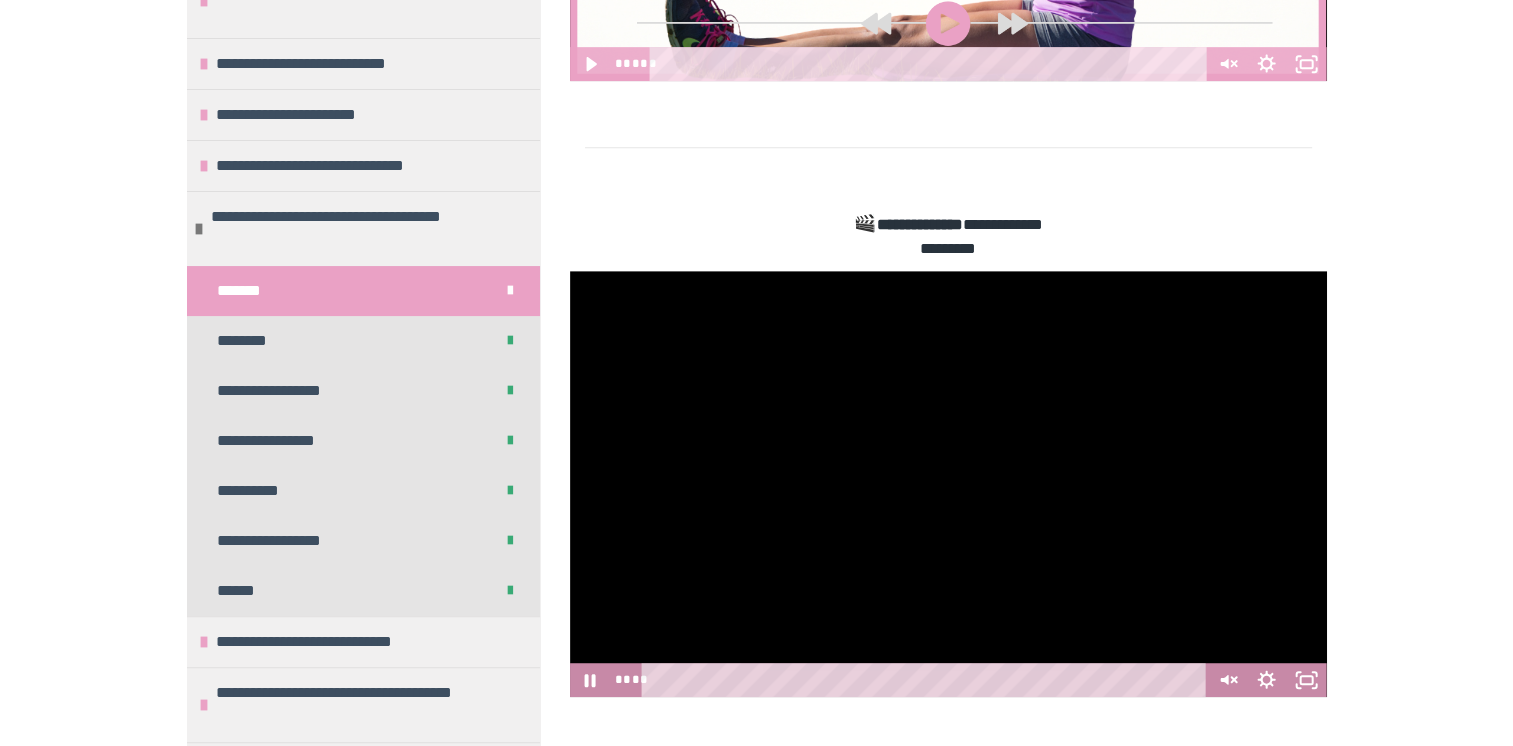click on "**********" at bounding box center [756, 1350] 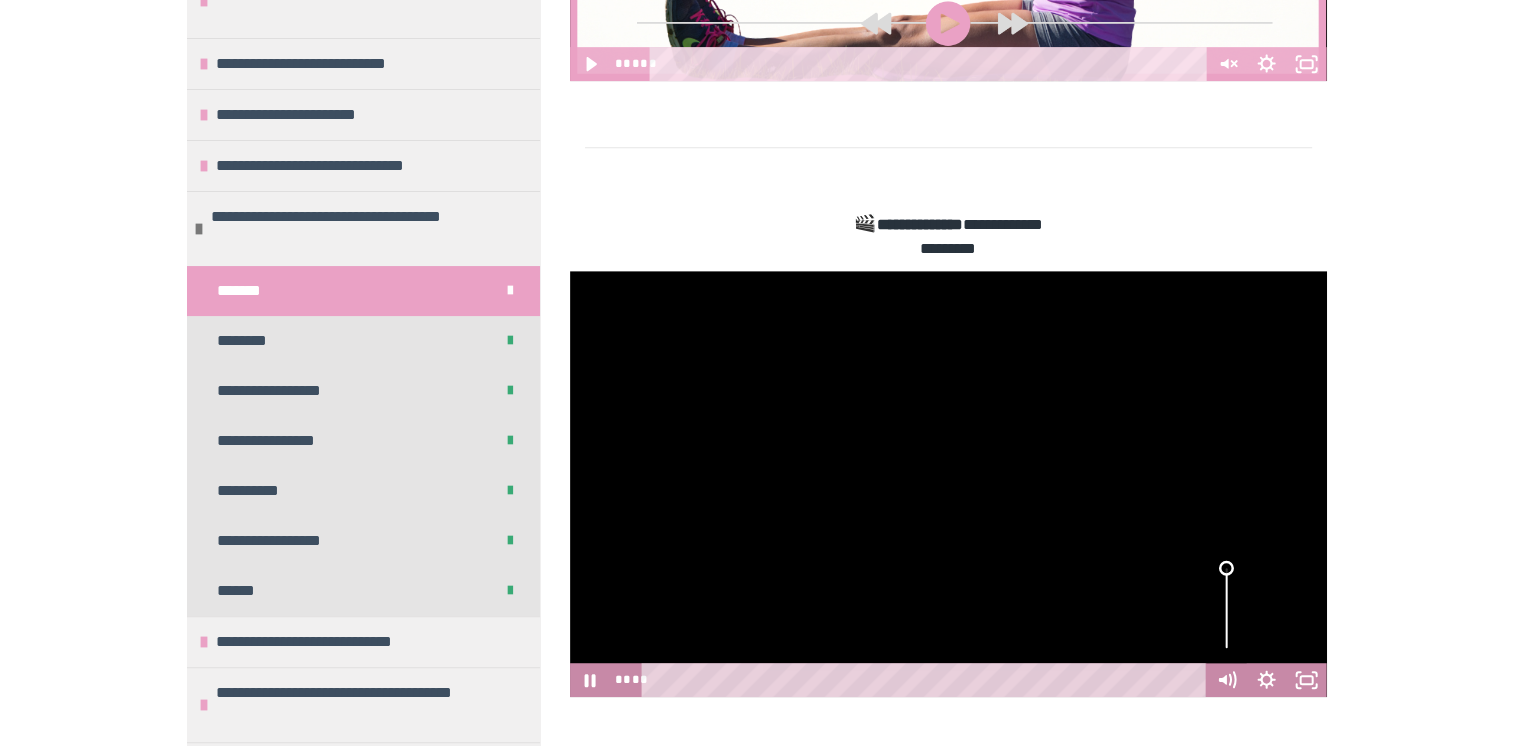drag, startPoint x: 1226, startPoint y: 648, endPoint x: 1227, endPoint y: 566, distance: 82.006096 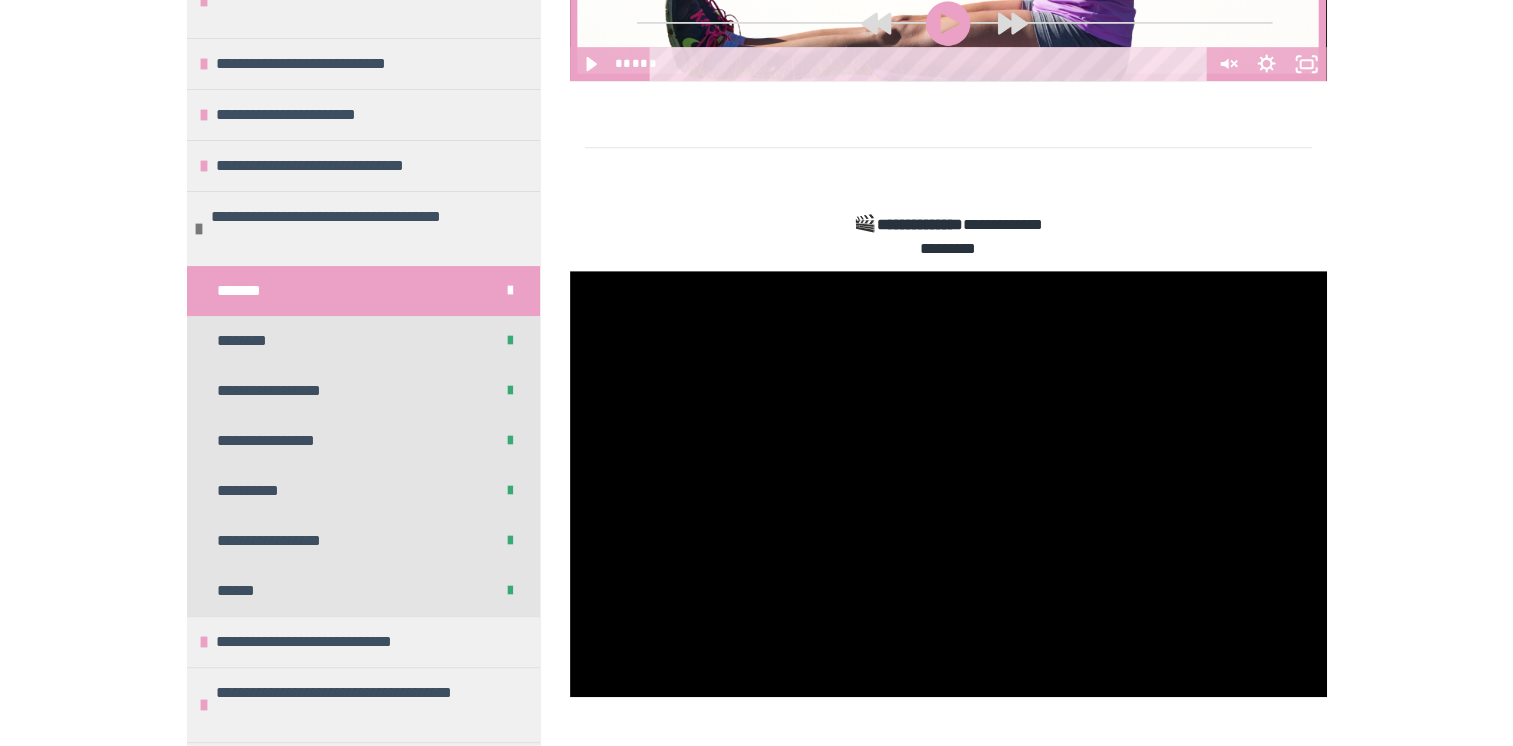 click on "**********" at bounding box center [756, 1350] 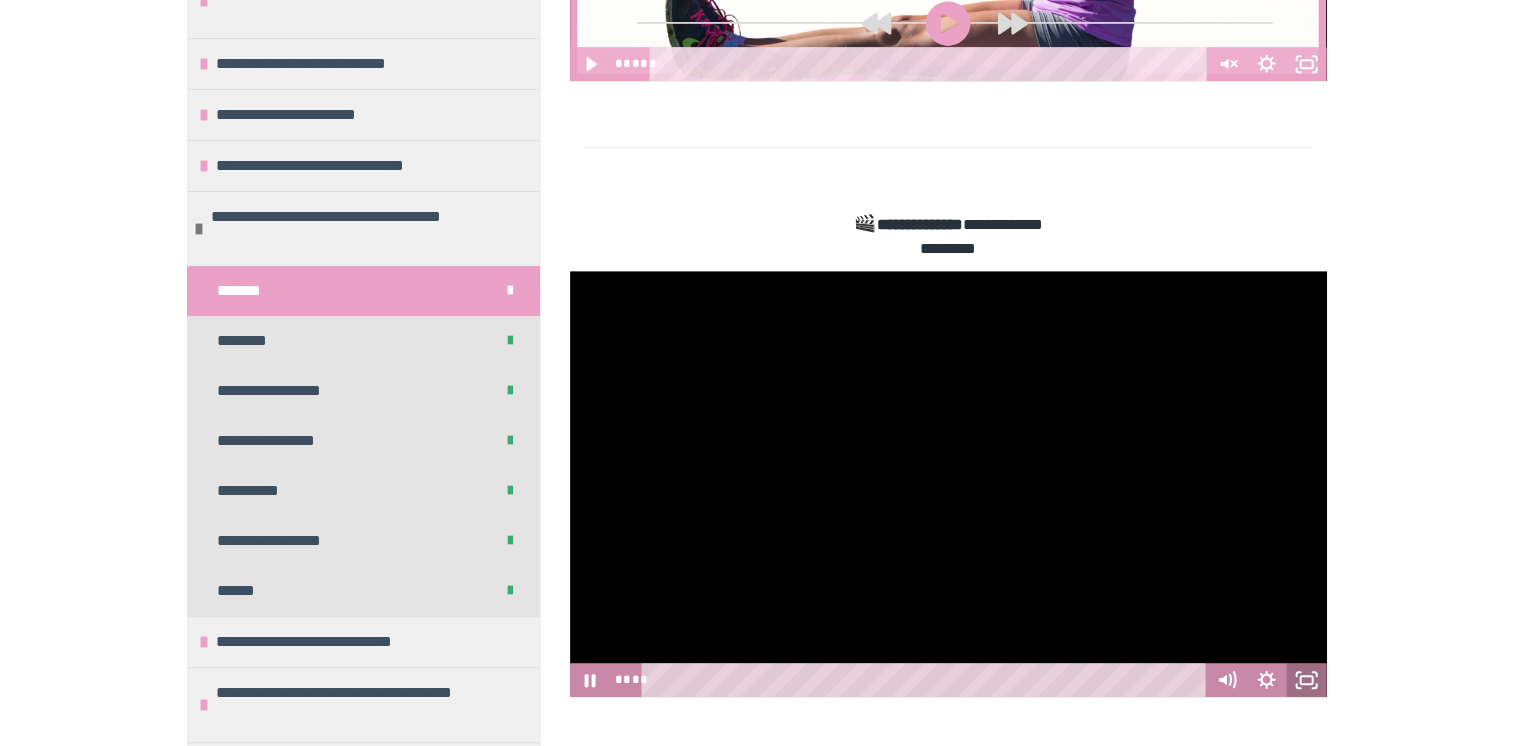 click 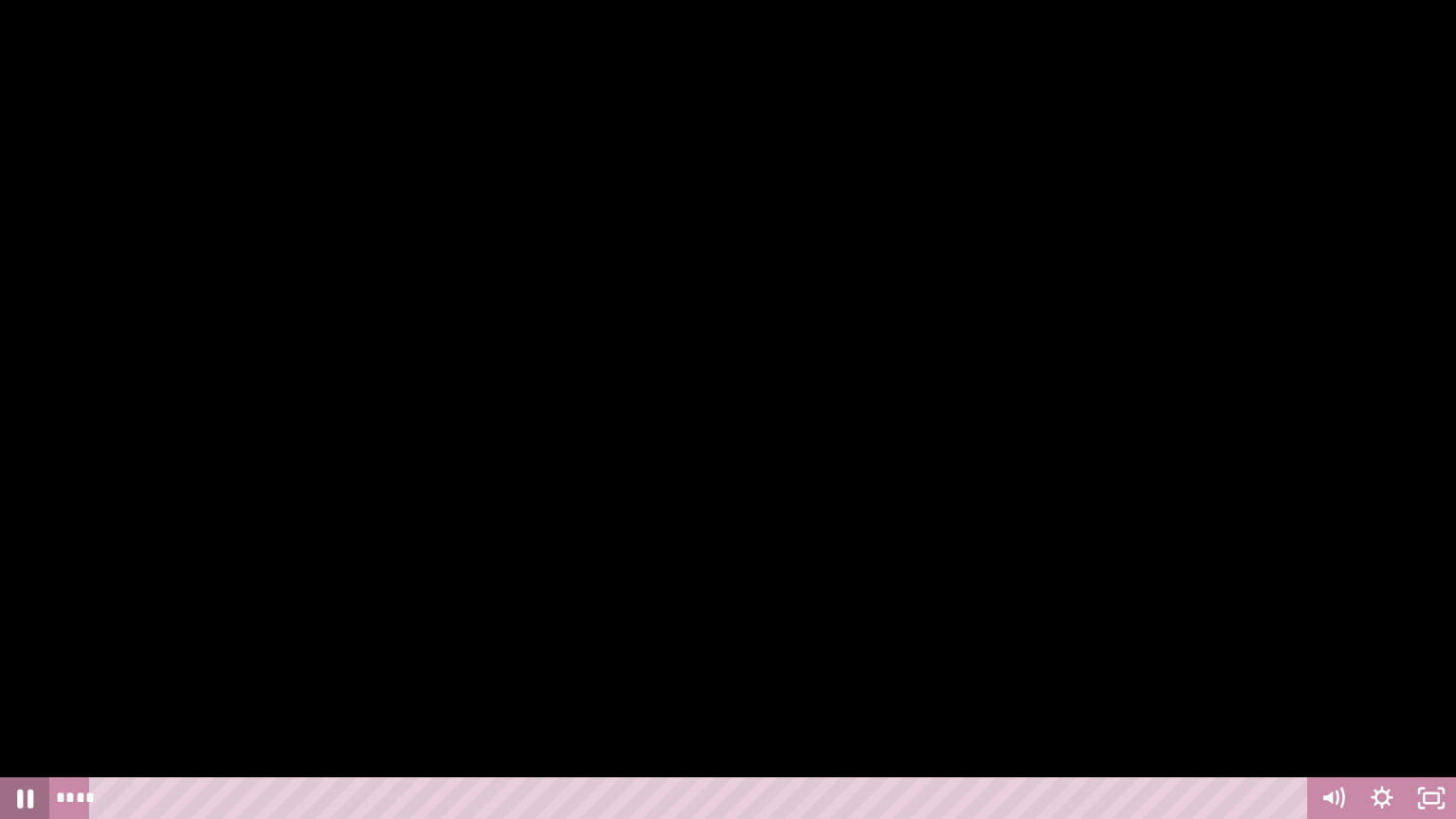 click 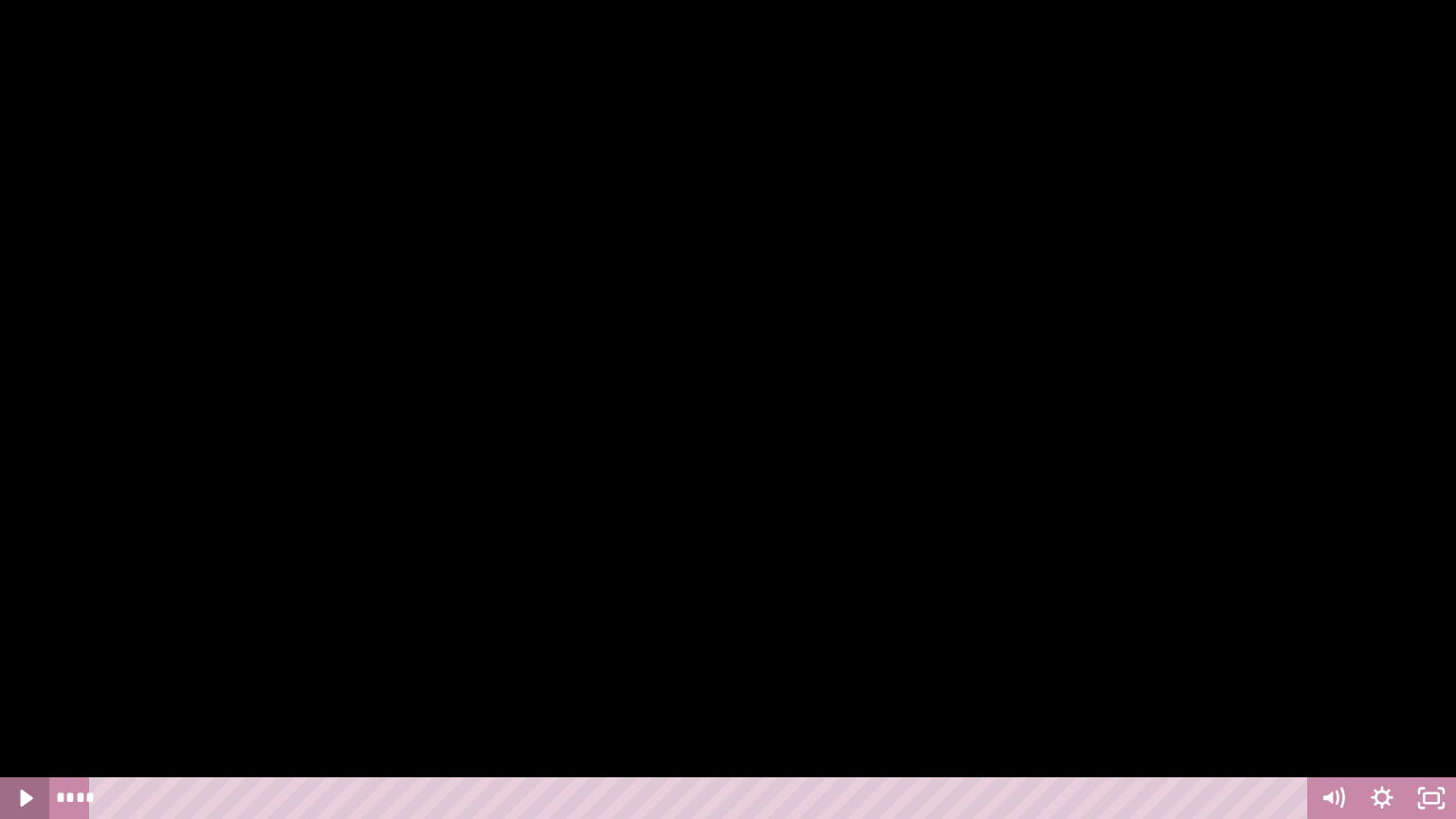 click 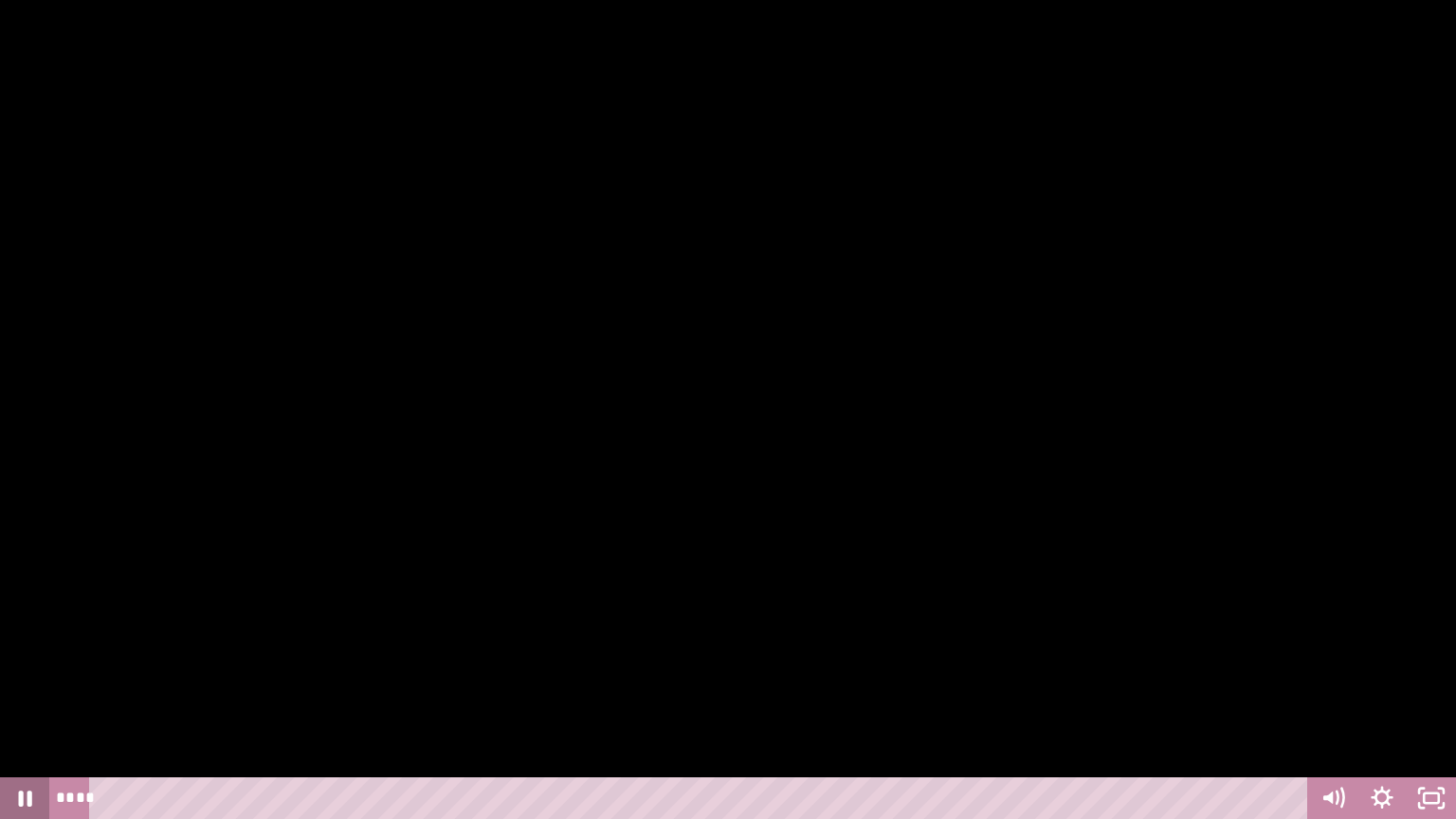 click 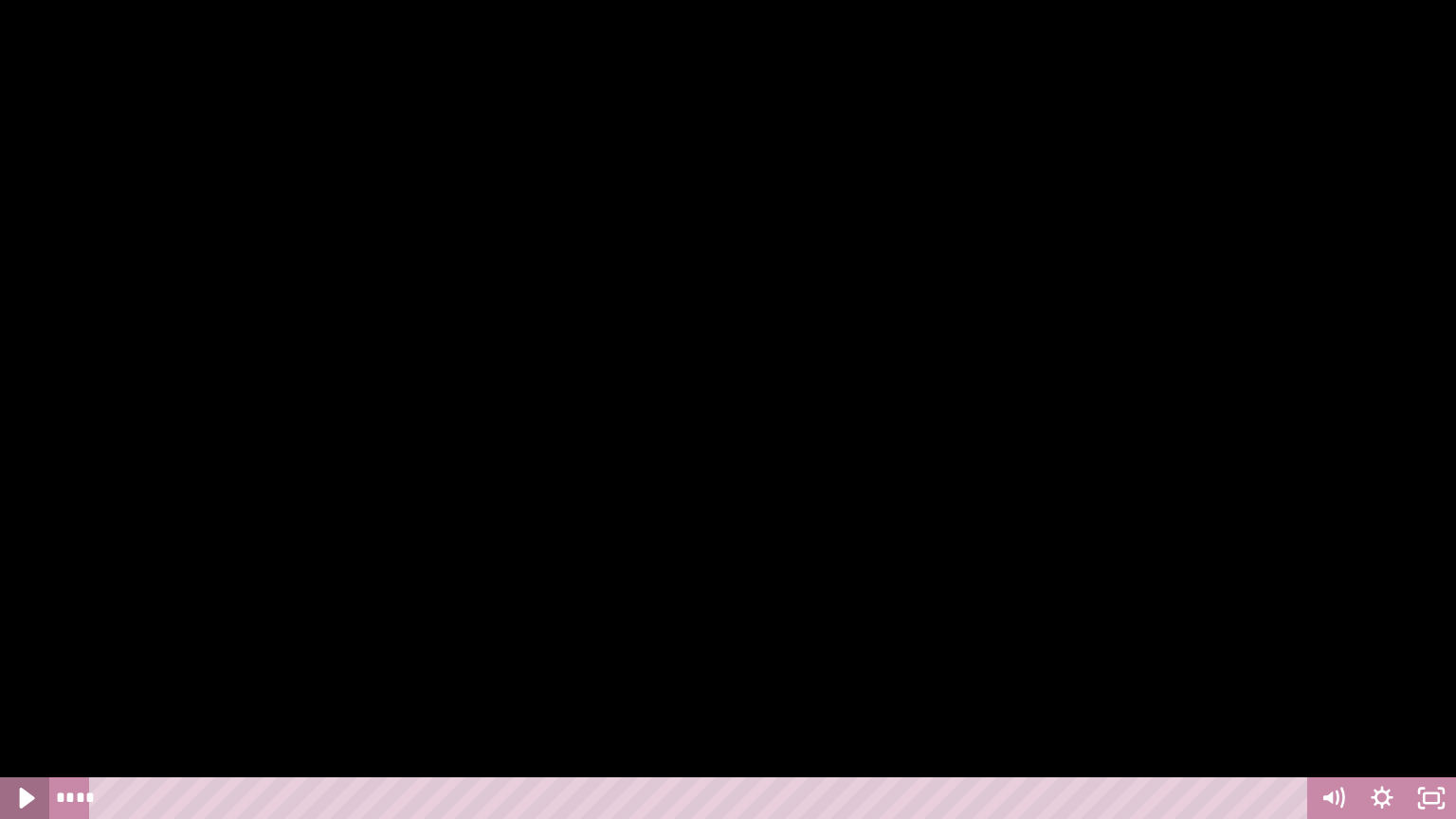 click 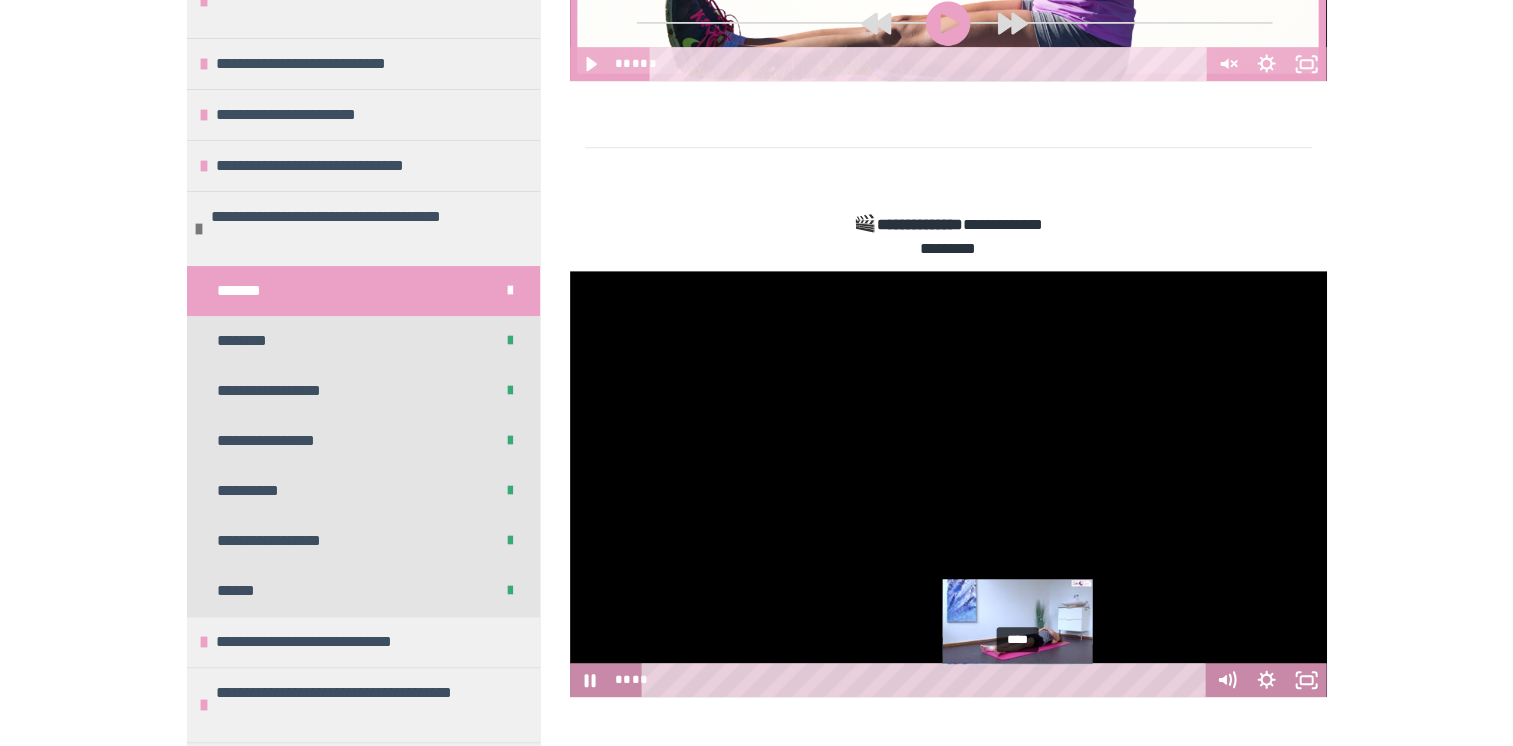 click on "****" at bounding box center (926, 680) 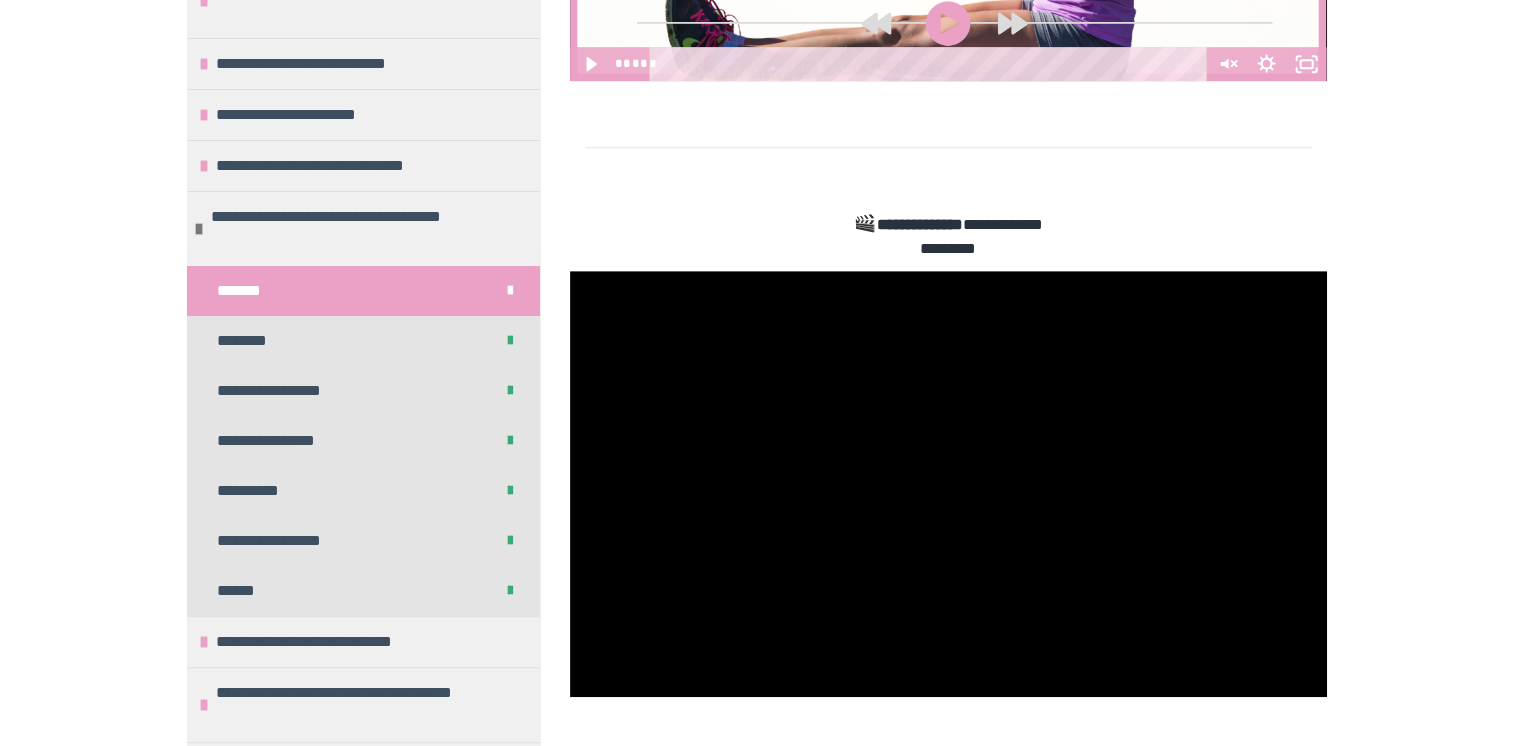 click on "**********" at bounding box center (756, 1350) 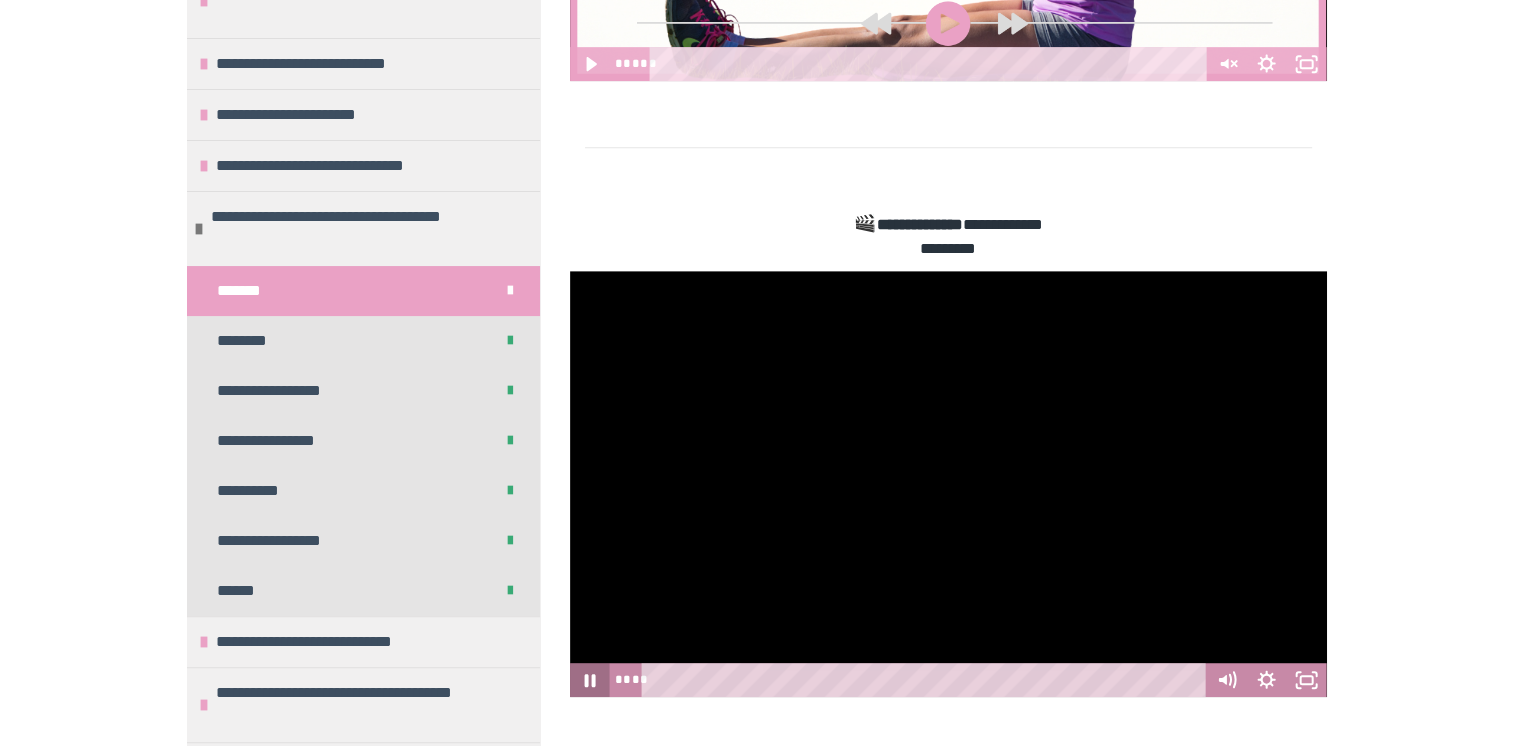click 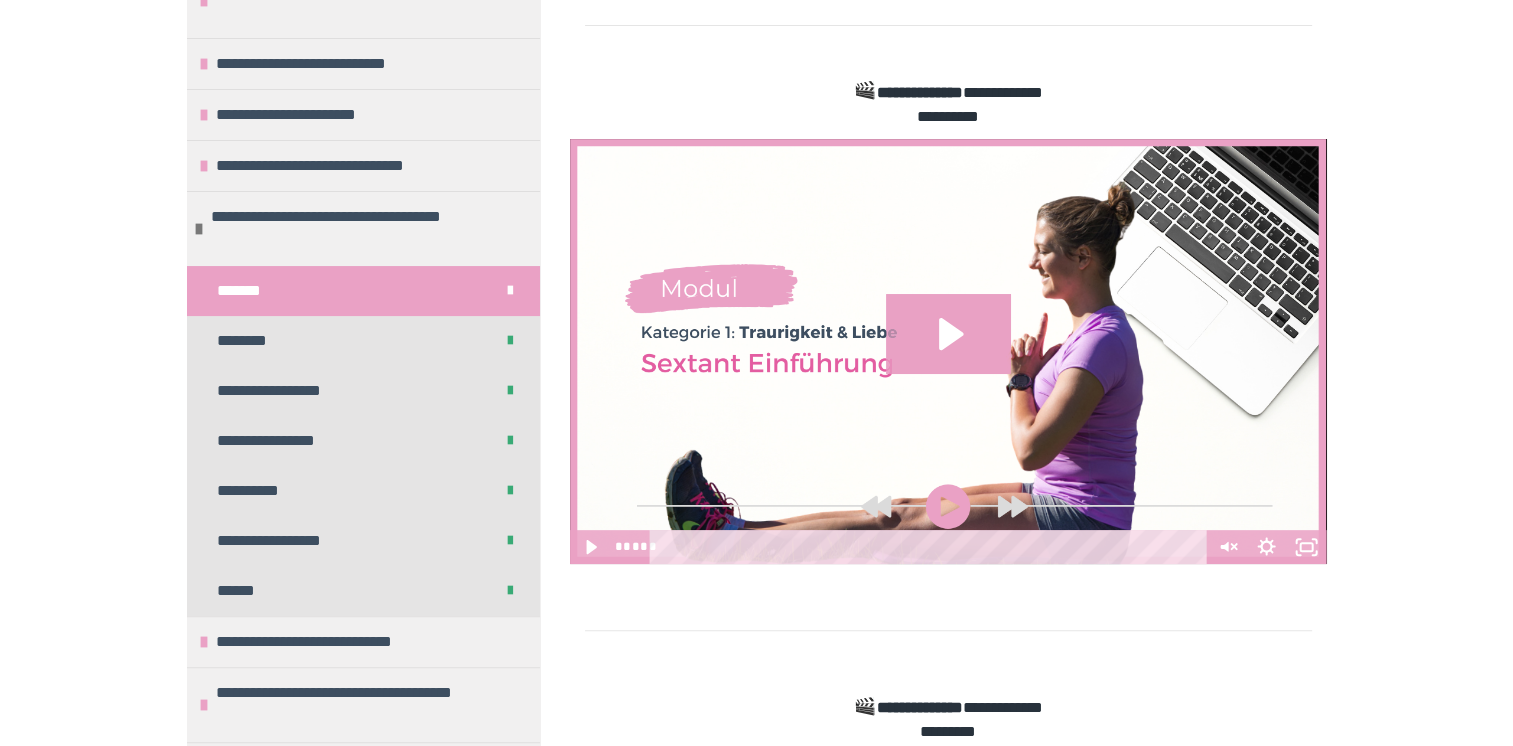 scroll, scrollTop: 596, scrollLeft: 0, axis: vertical 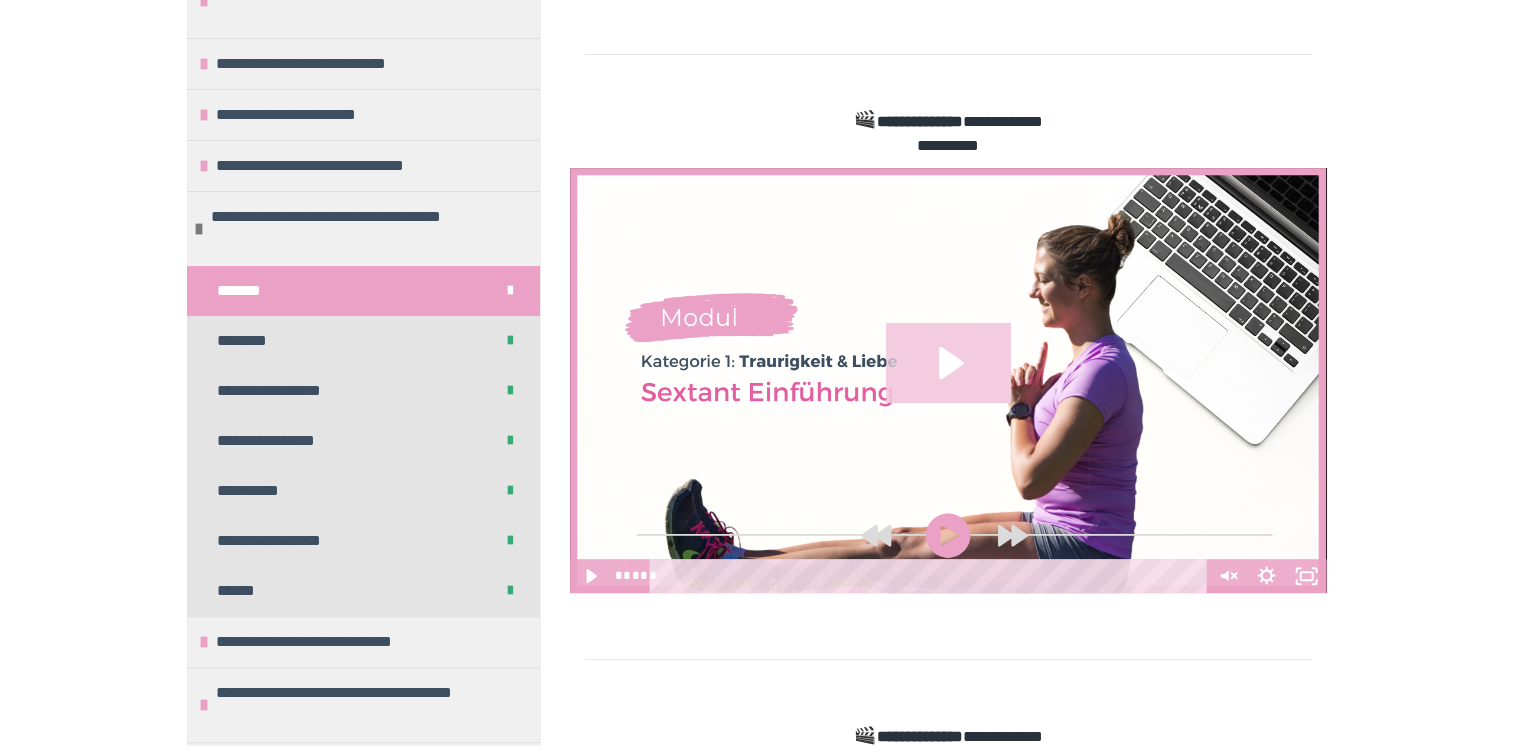 click 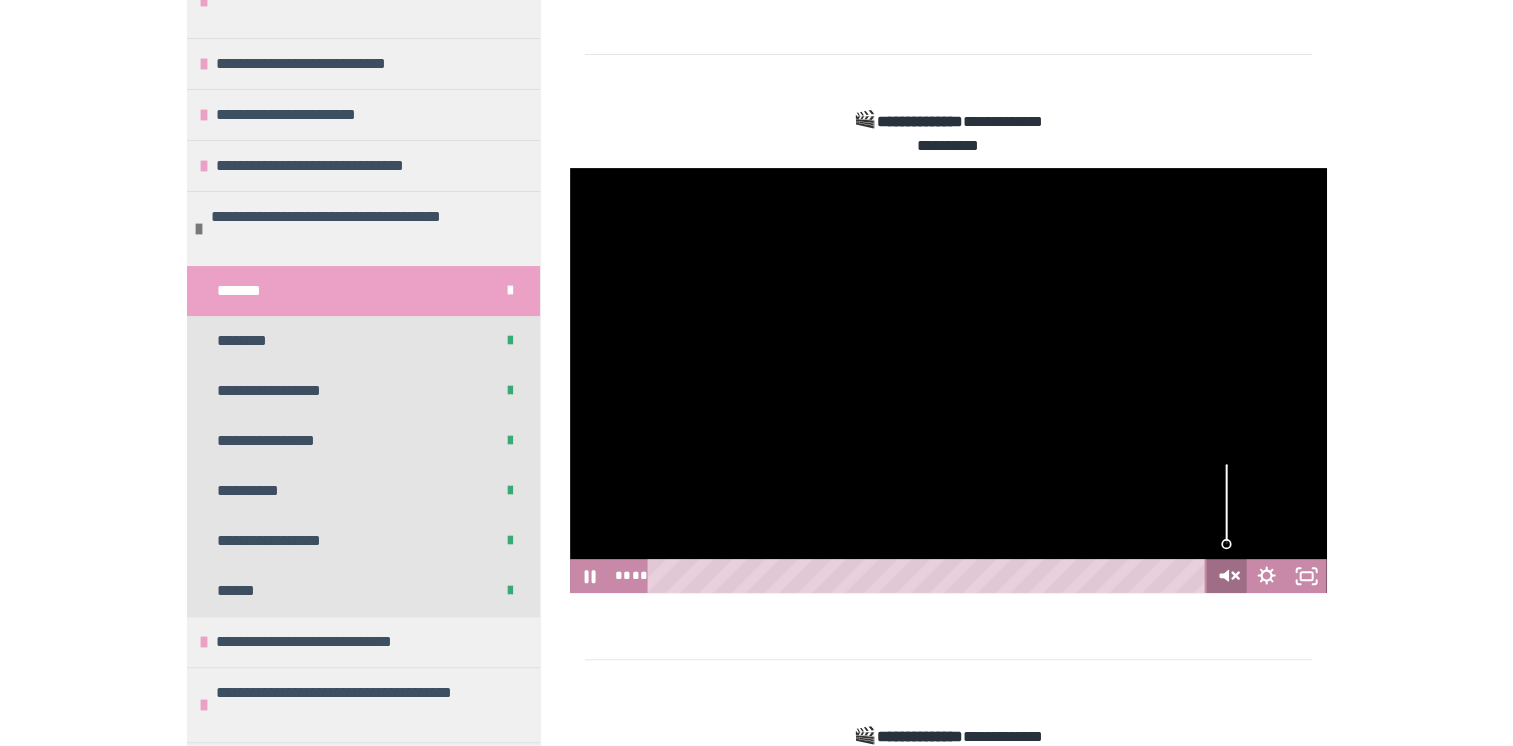click 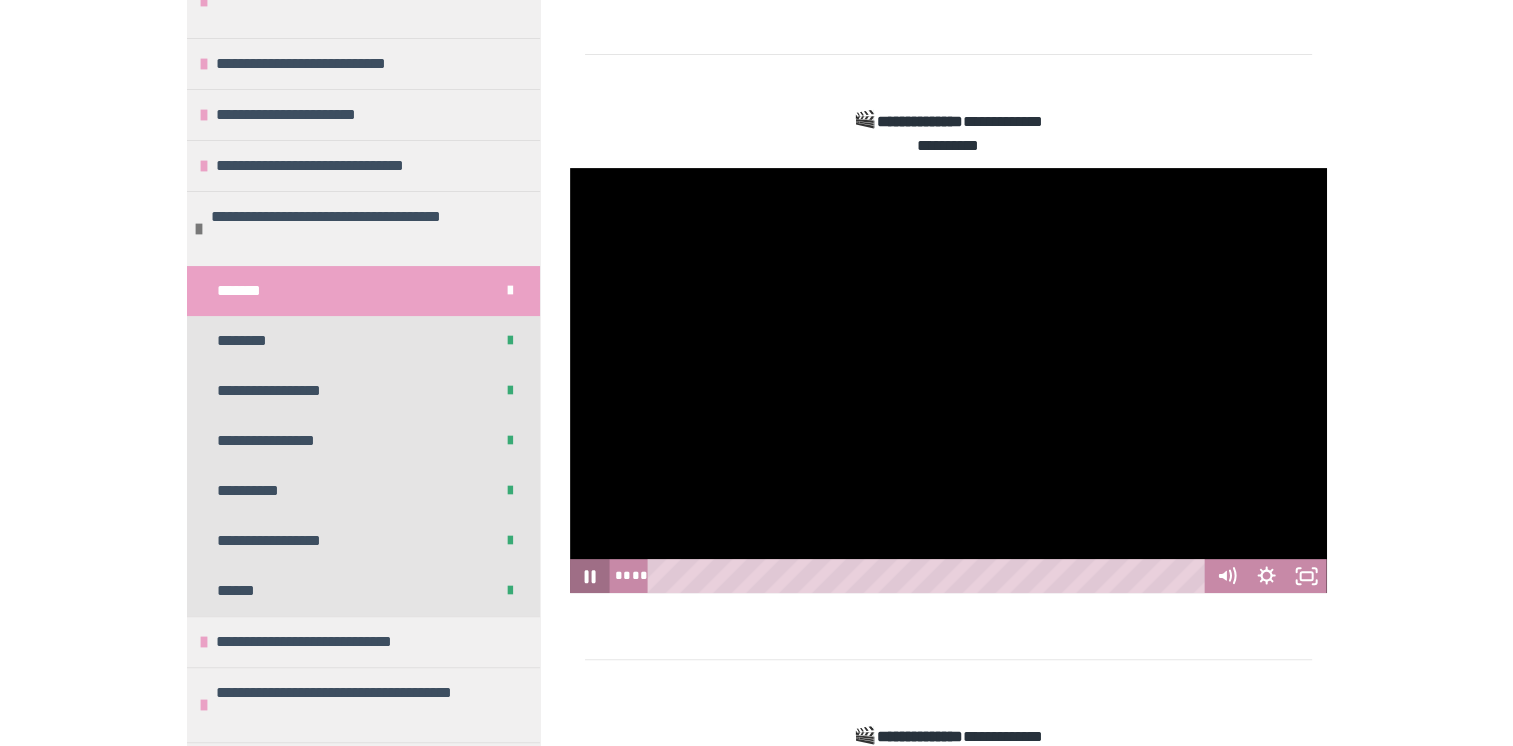 click 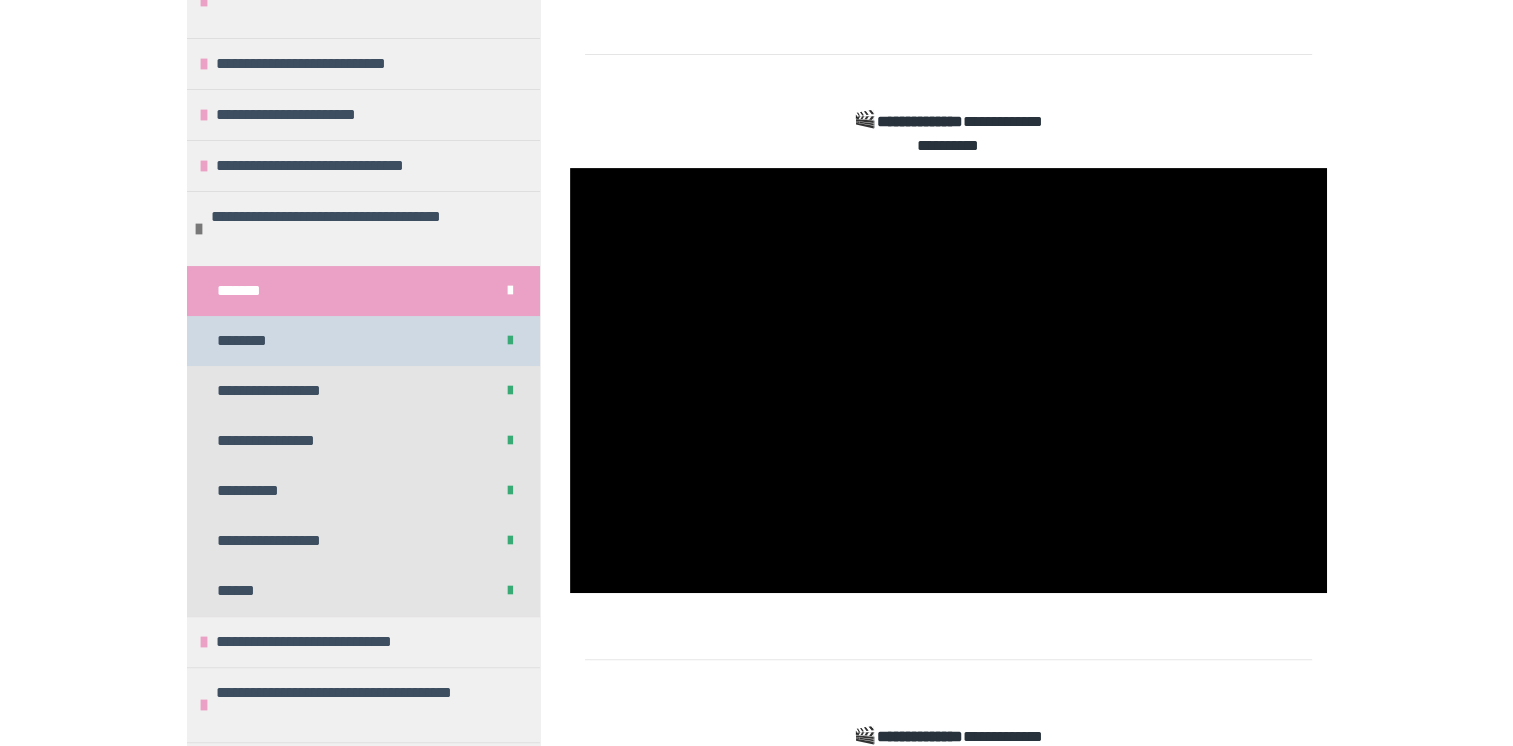 click on "********" at bounding box center [363, 341] 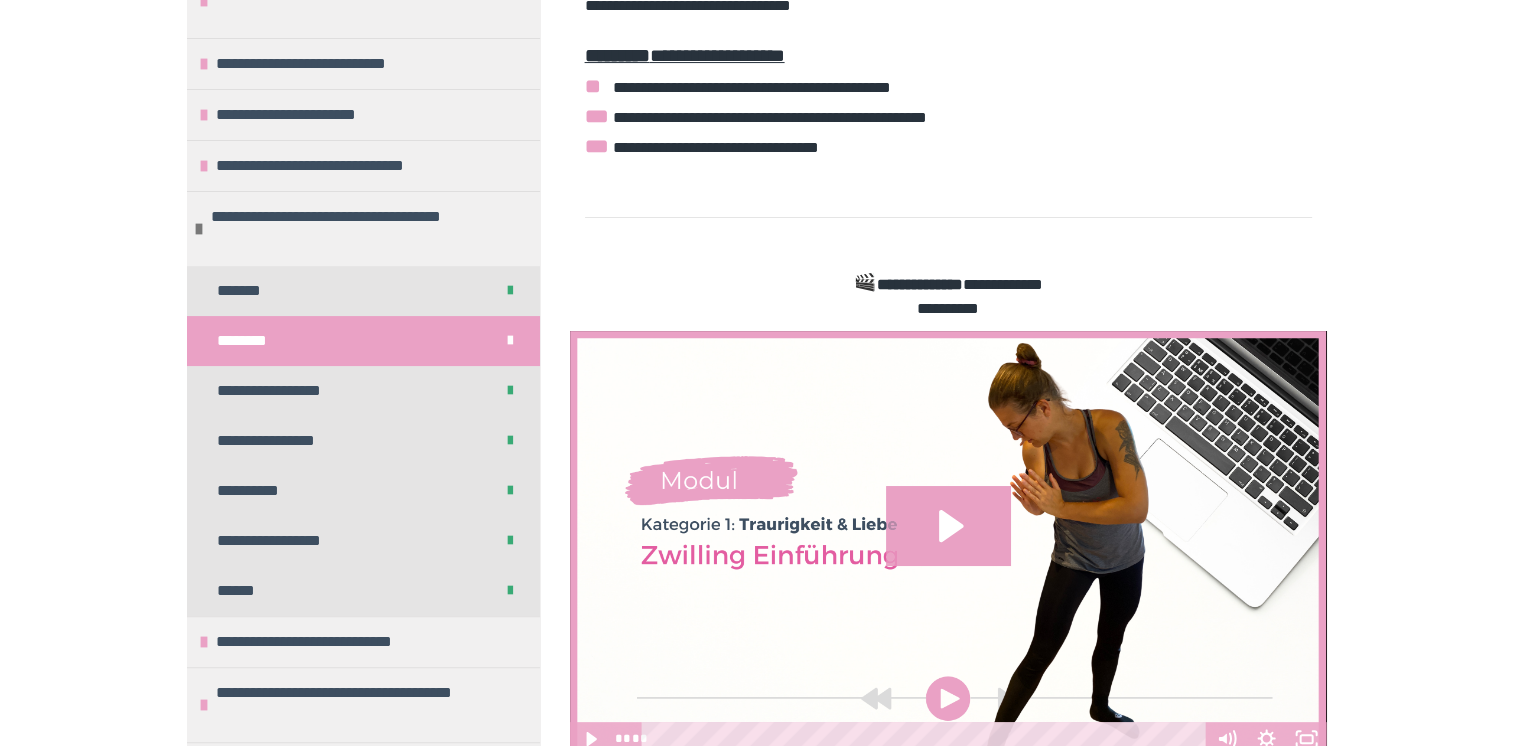 scroll, scrollTop: 546, scrollLeft: 0, axis: vertical 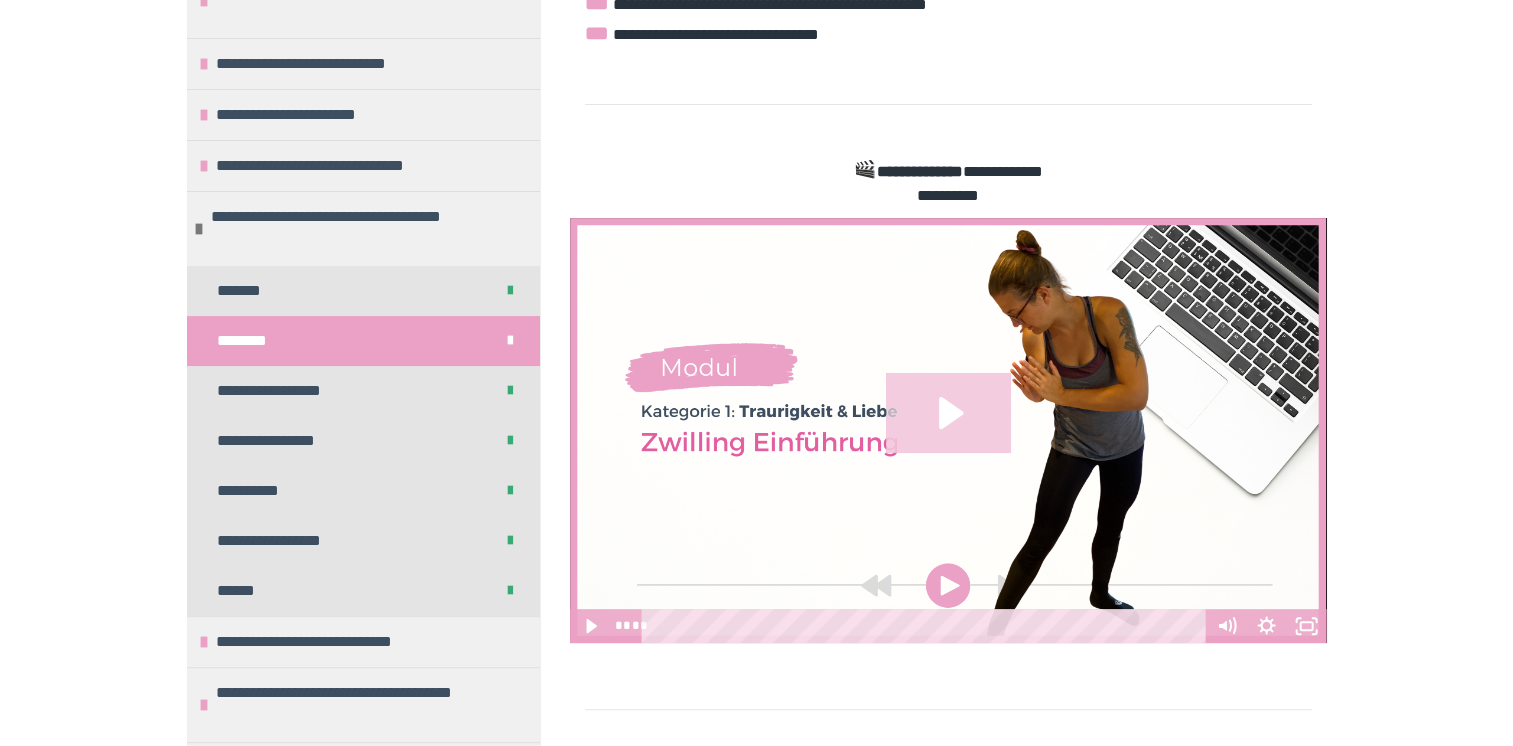 click 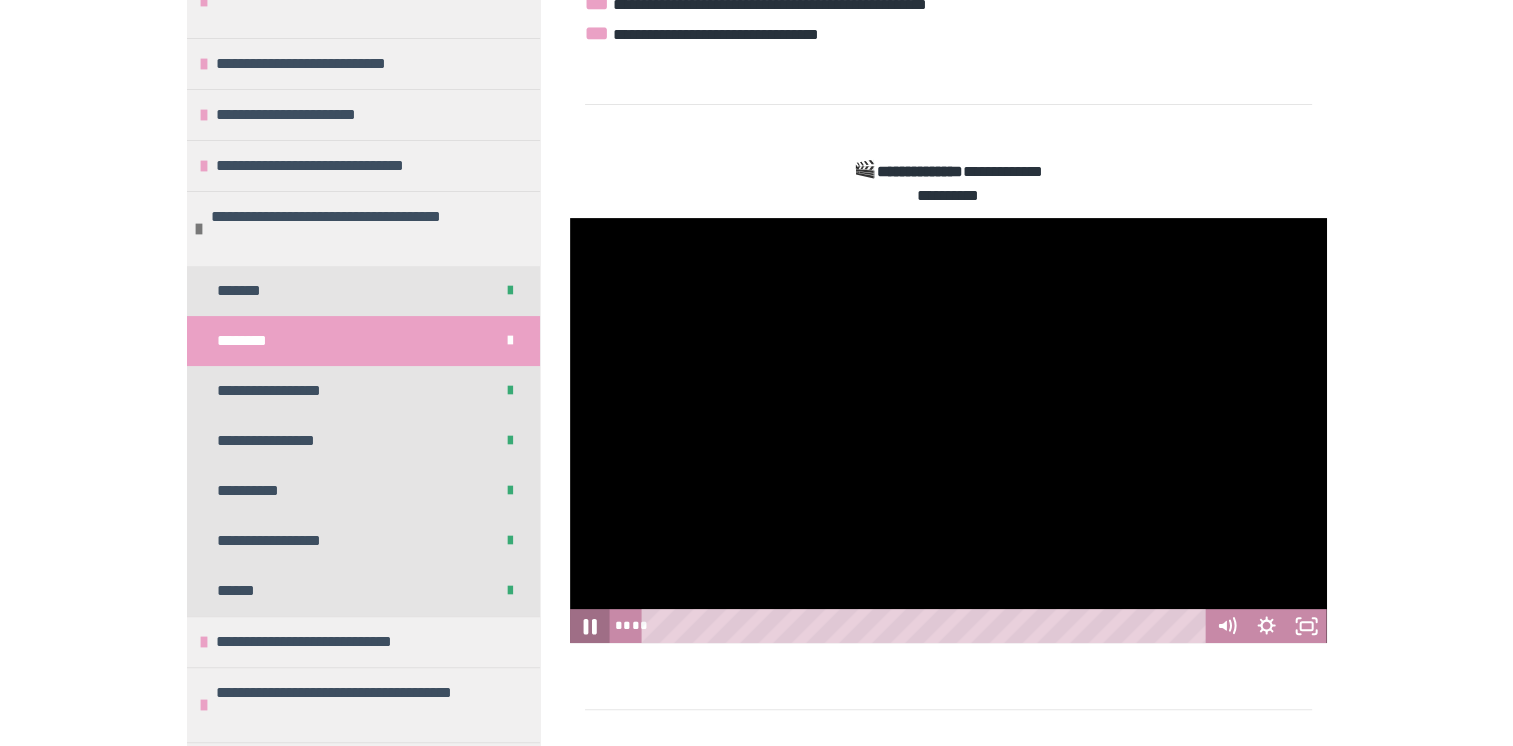 click 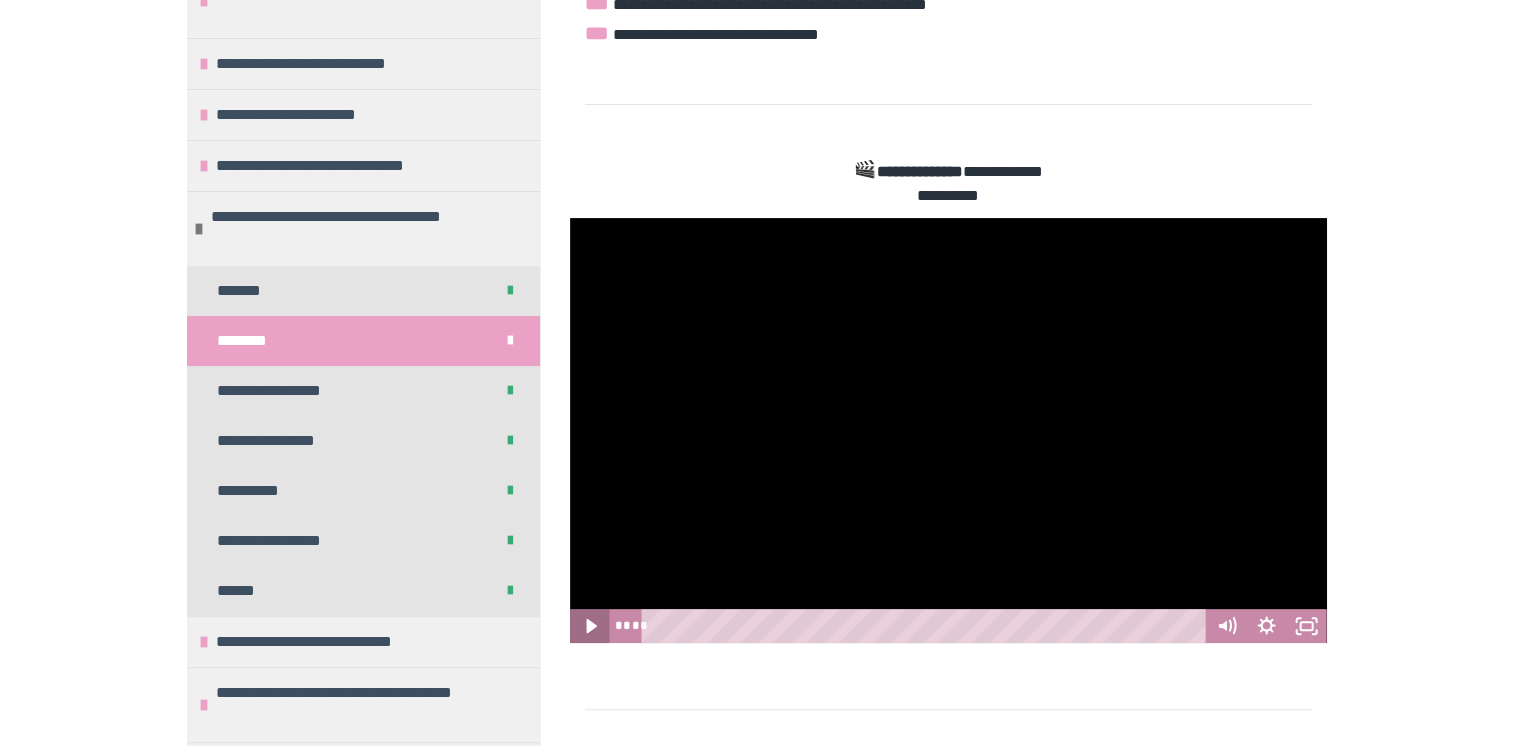 click 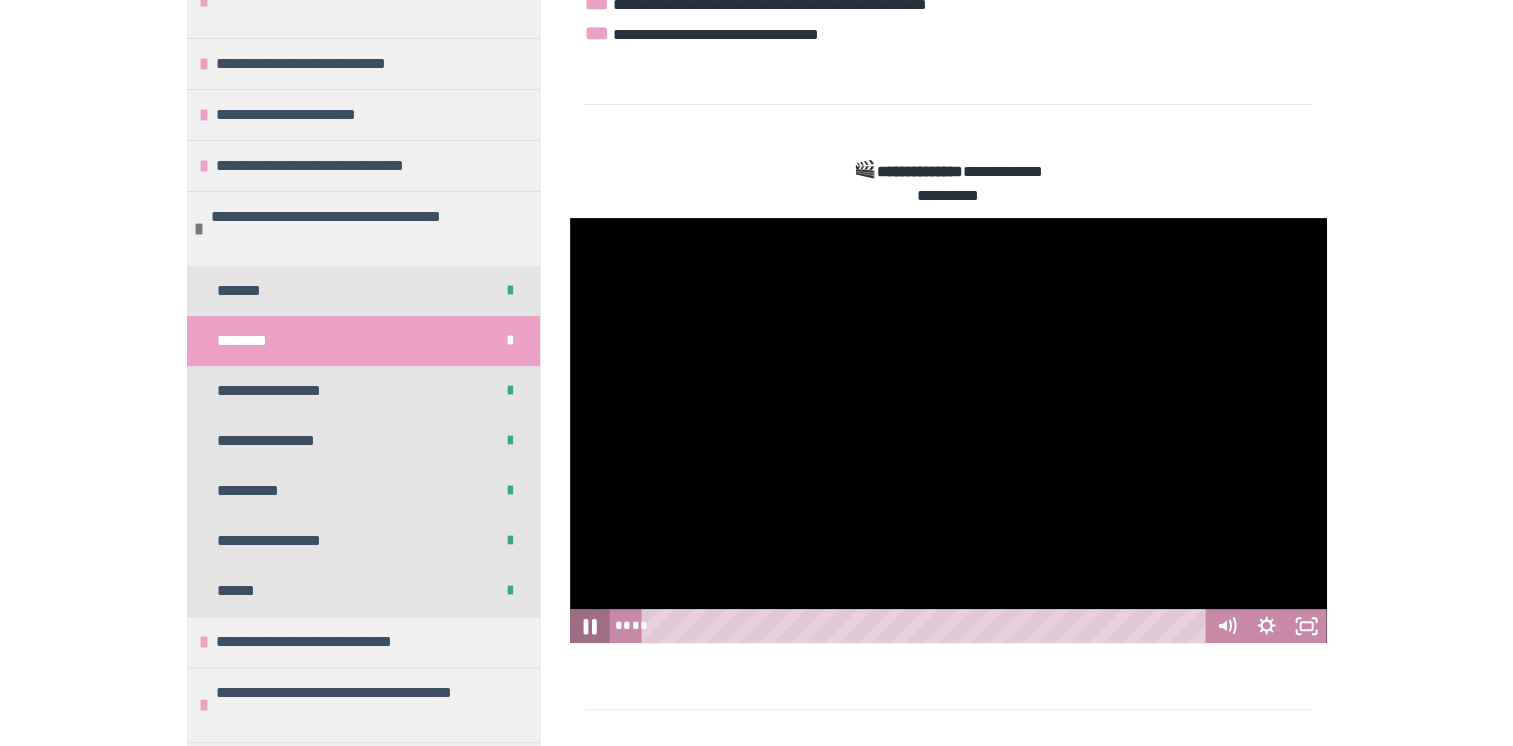 click 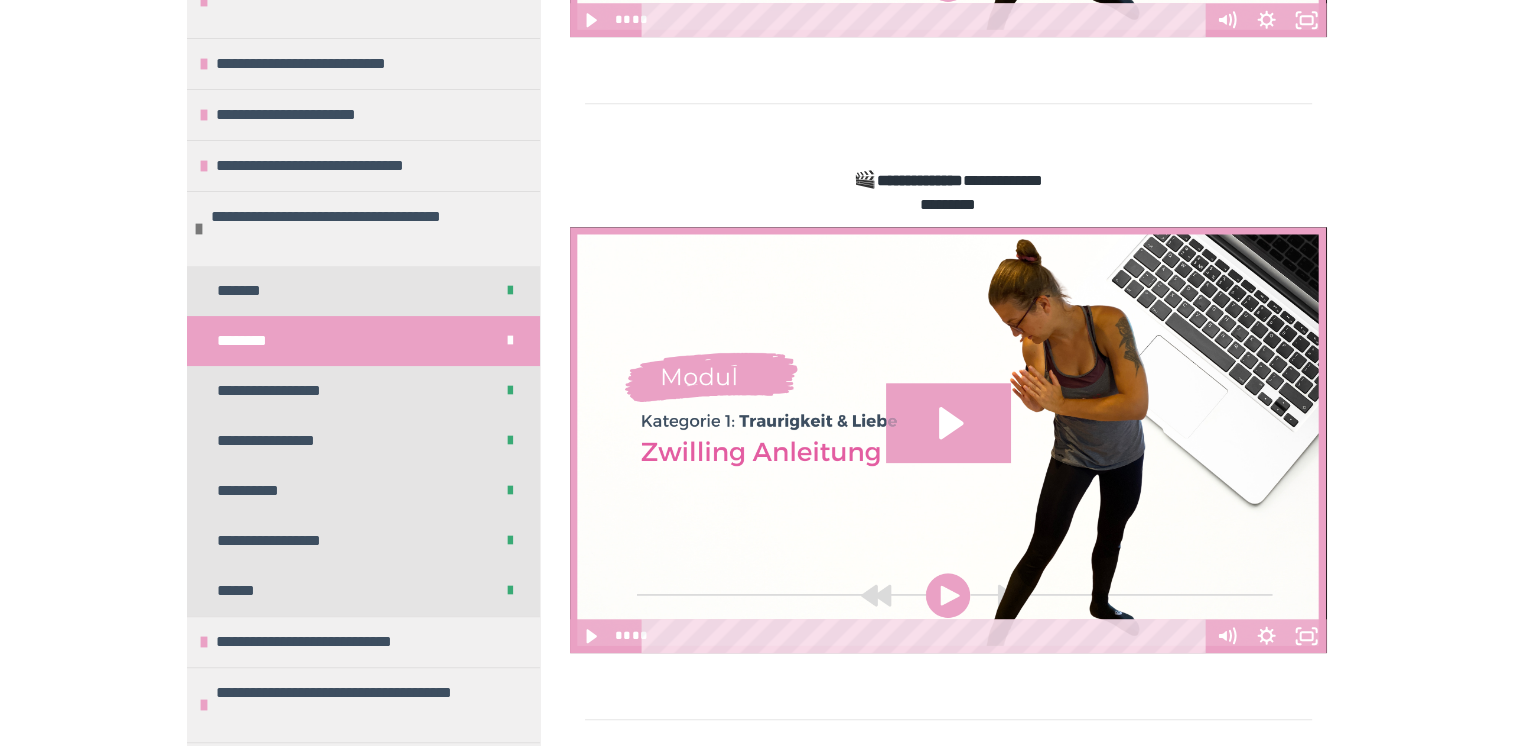 scroll, scrollTop: 1778, scrollLeft: 0, axis: vertical 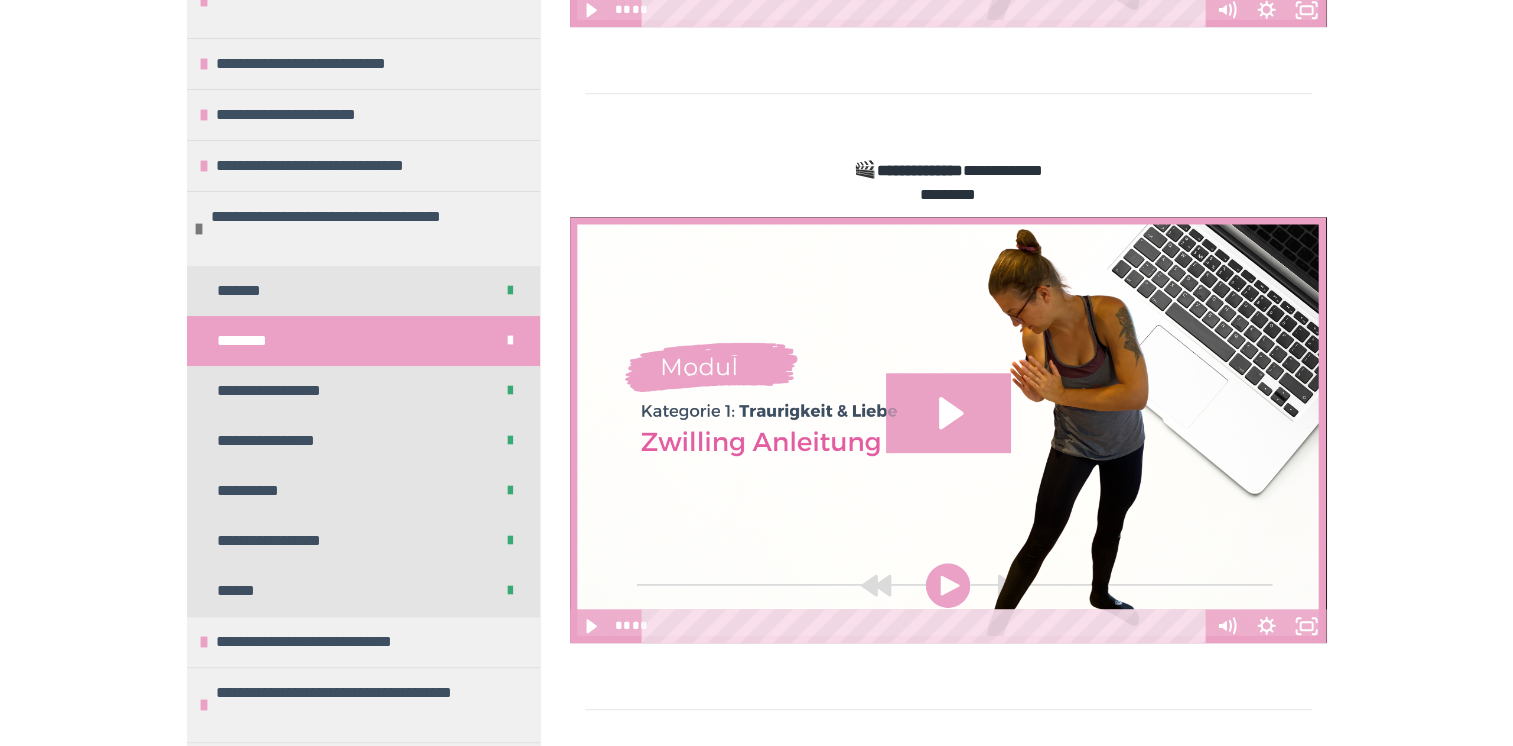 click on "**********" at bounding box center [756, 366] 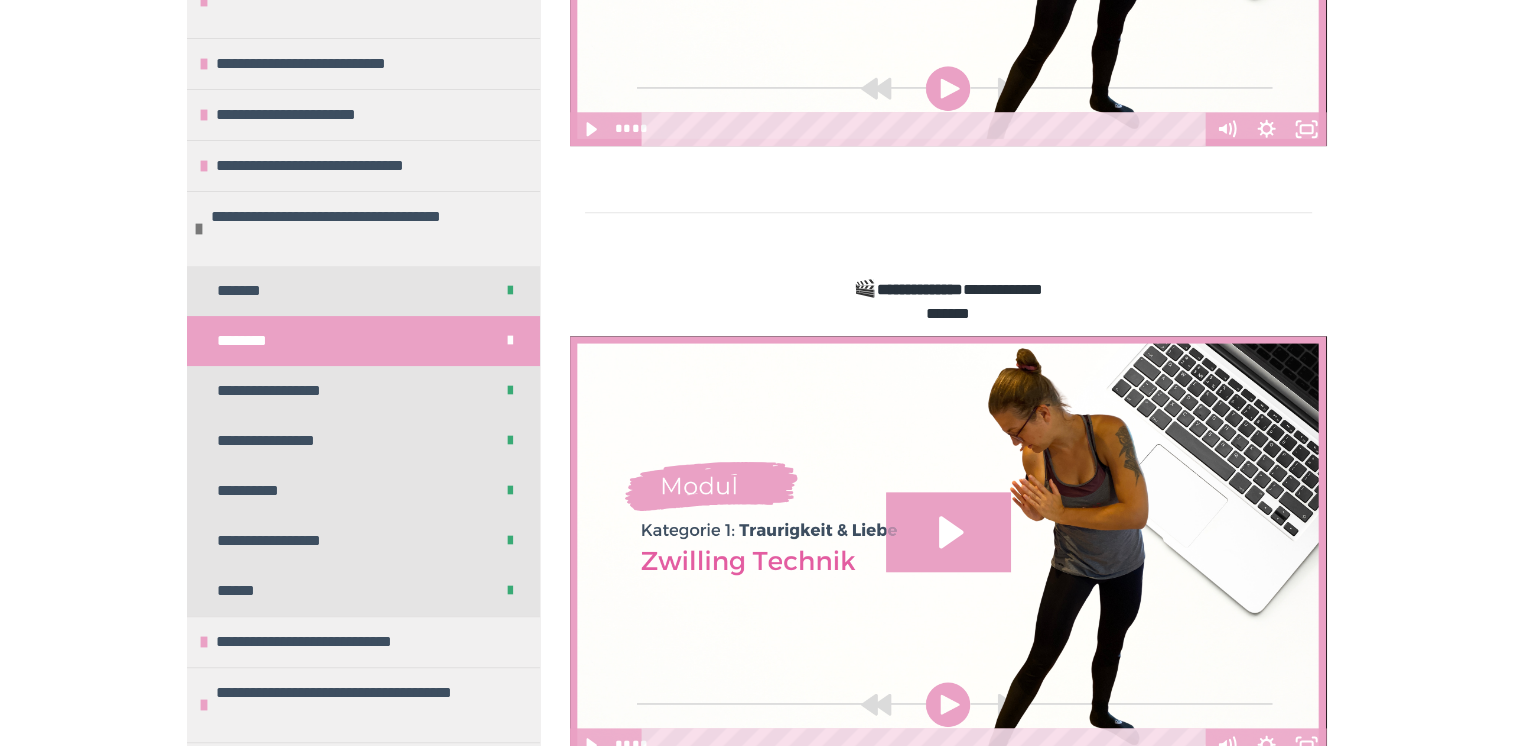 scroll, scrollTop: 2334, scrollLeft: 0, axis: vertical 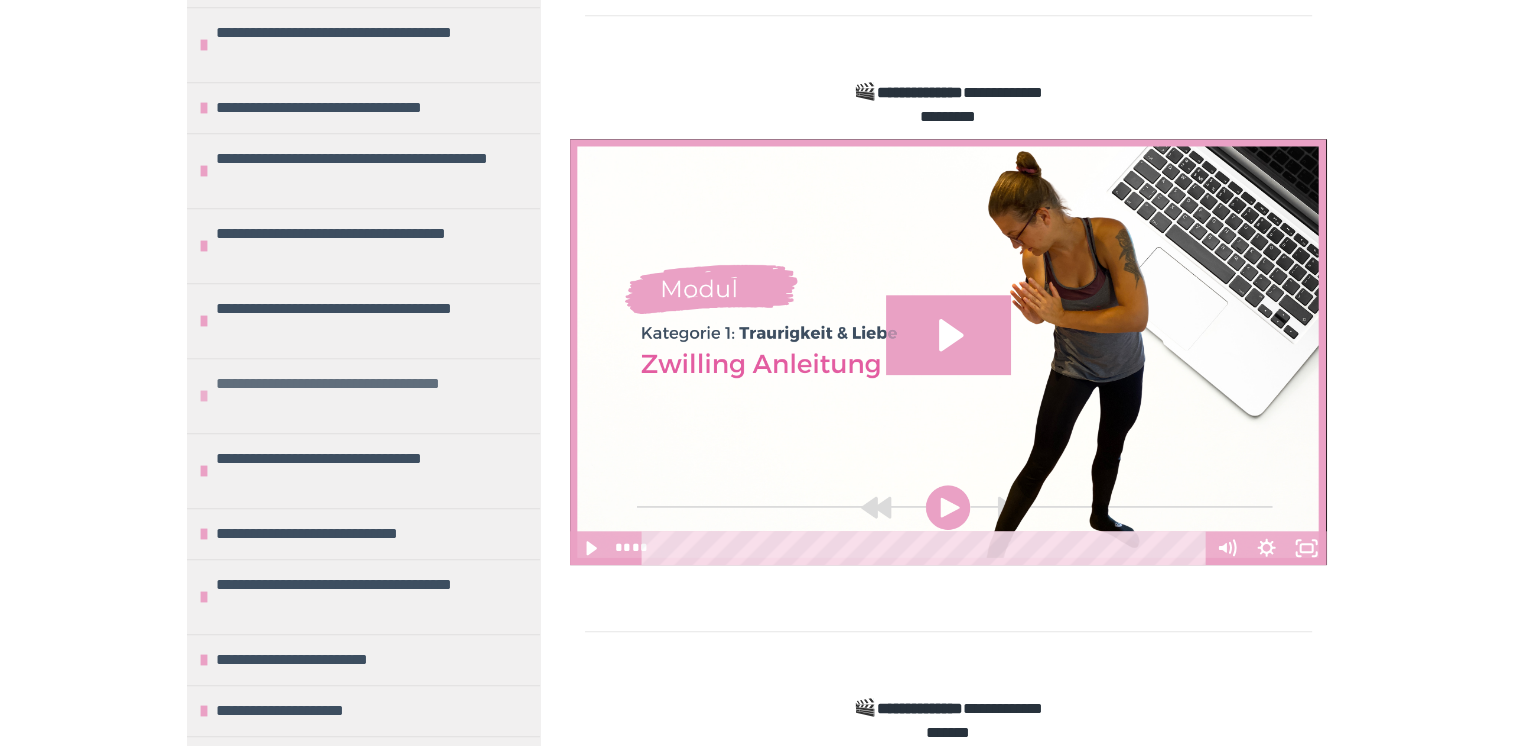 click on "**********" at bounding box center (365, 396) 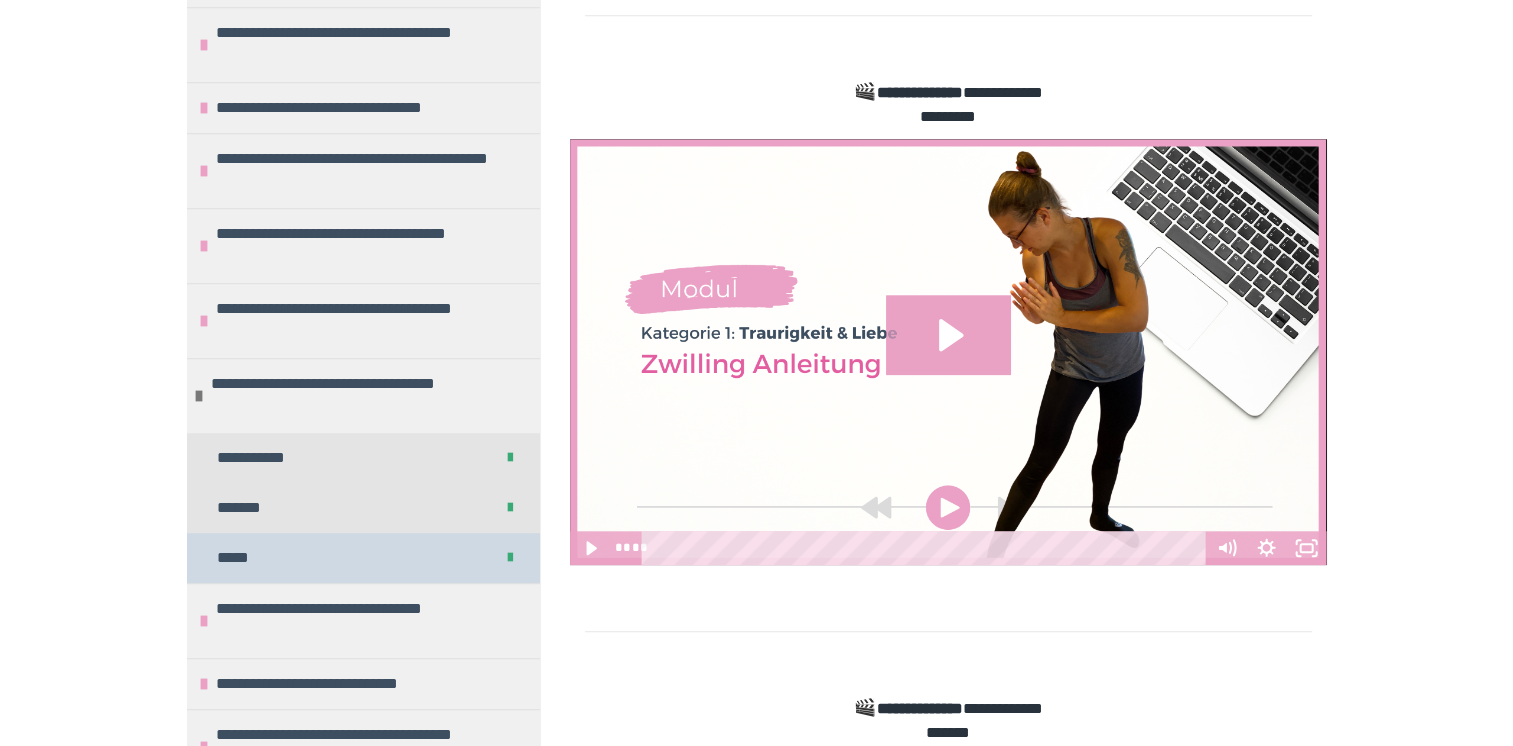 click on "*****" at bounding box center (363, 558) 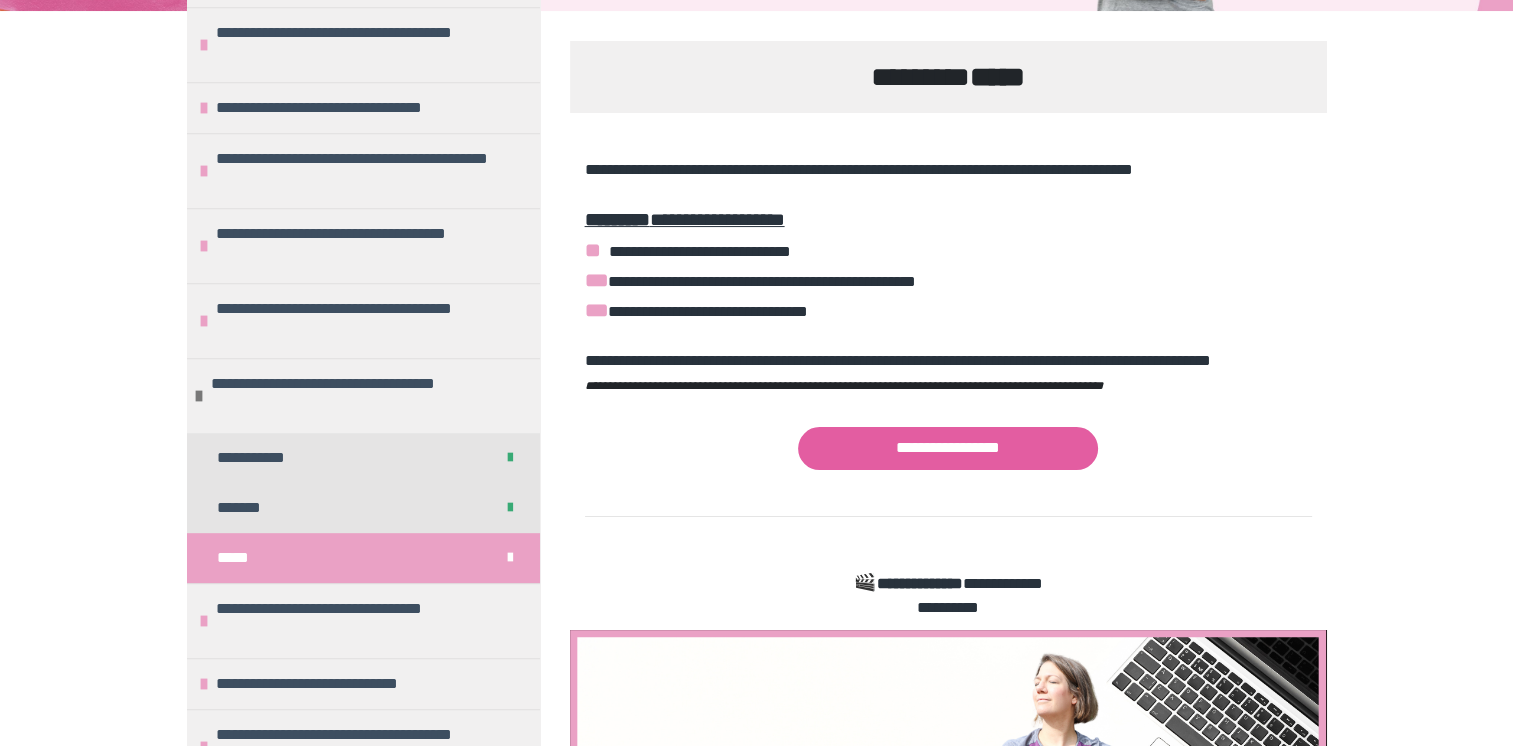 drag, startPoint x: 1497, startPoint y: 285, endPoint x: 1527, endPoint y: 243, distance: 51.613953 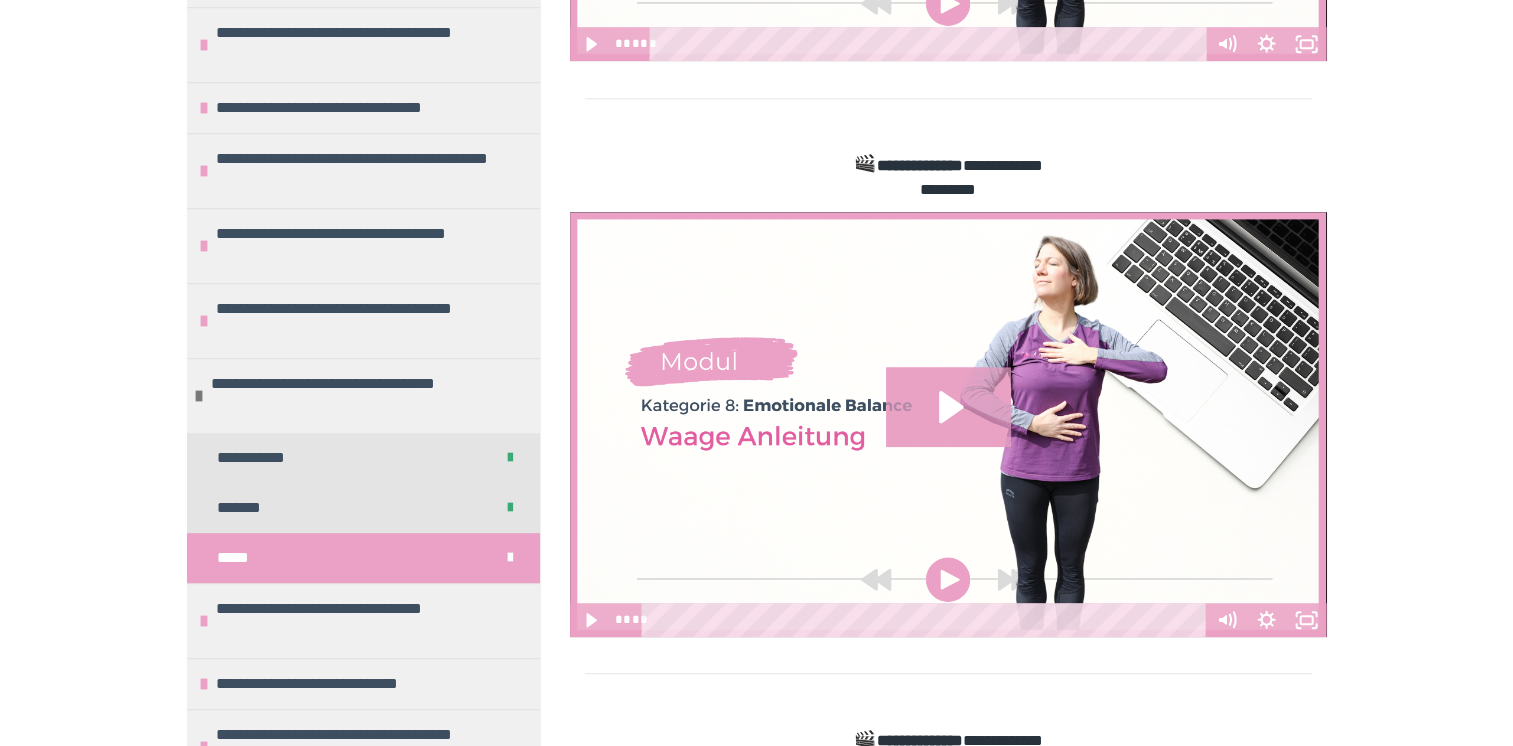 scroll, scrollTop: 1346, scrollLeft: 0, axis: vertical 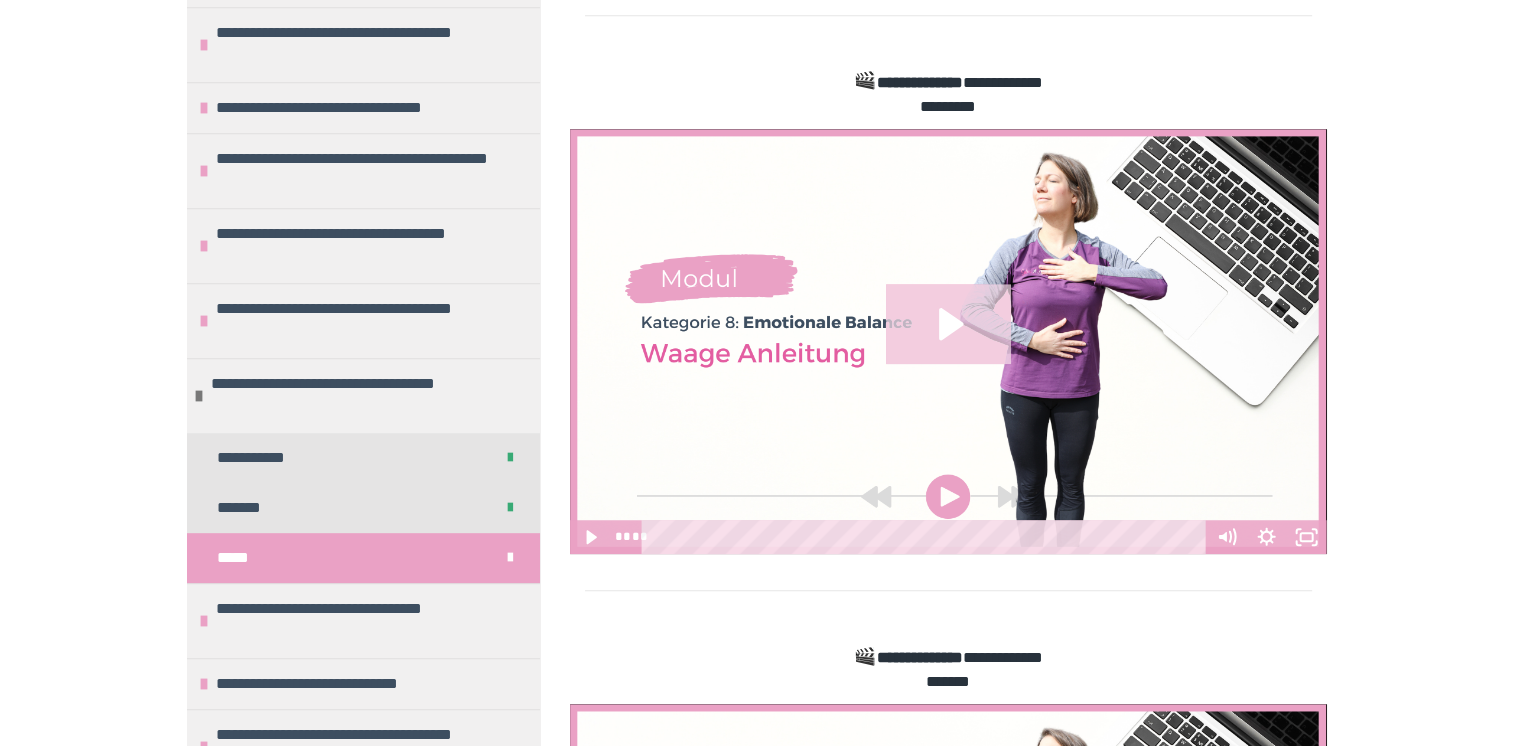 click 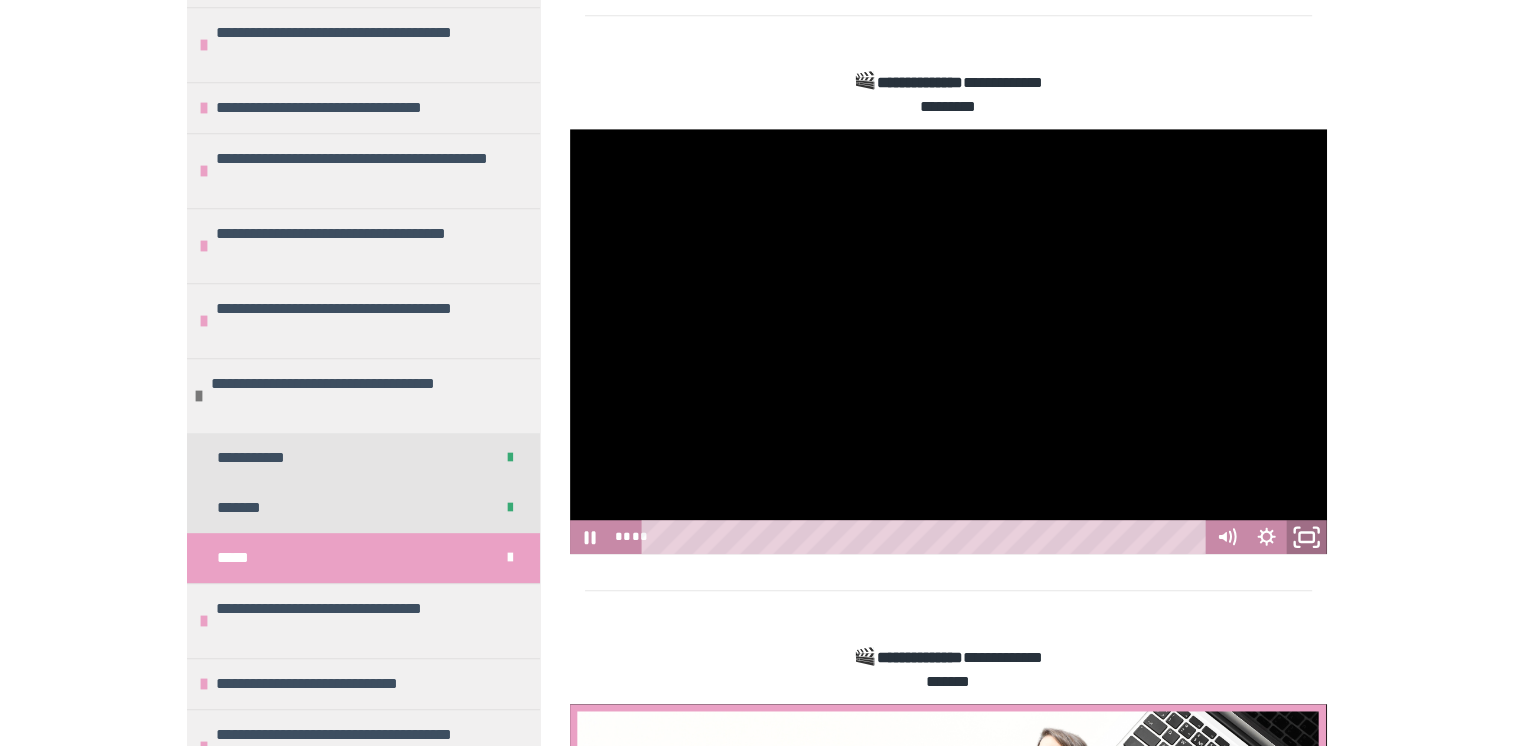 click 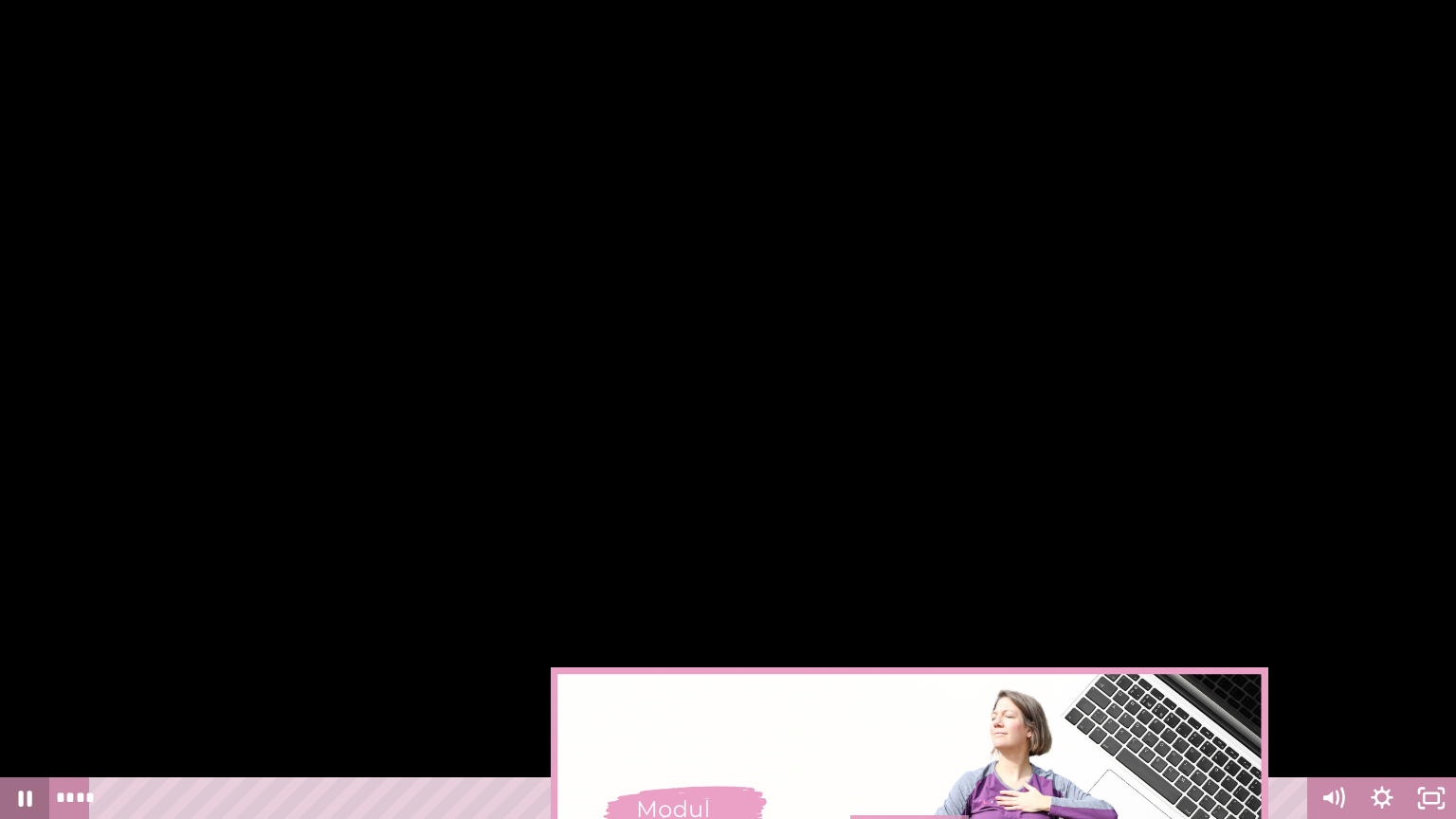 click 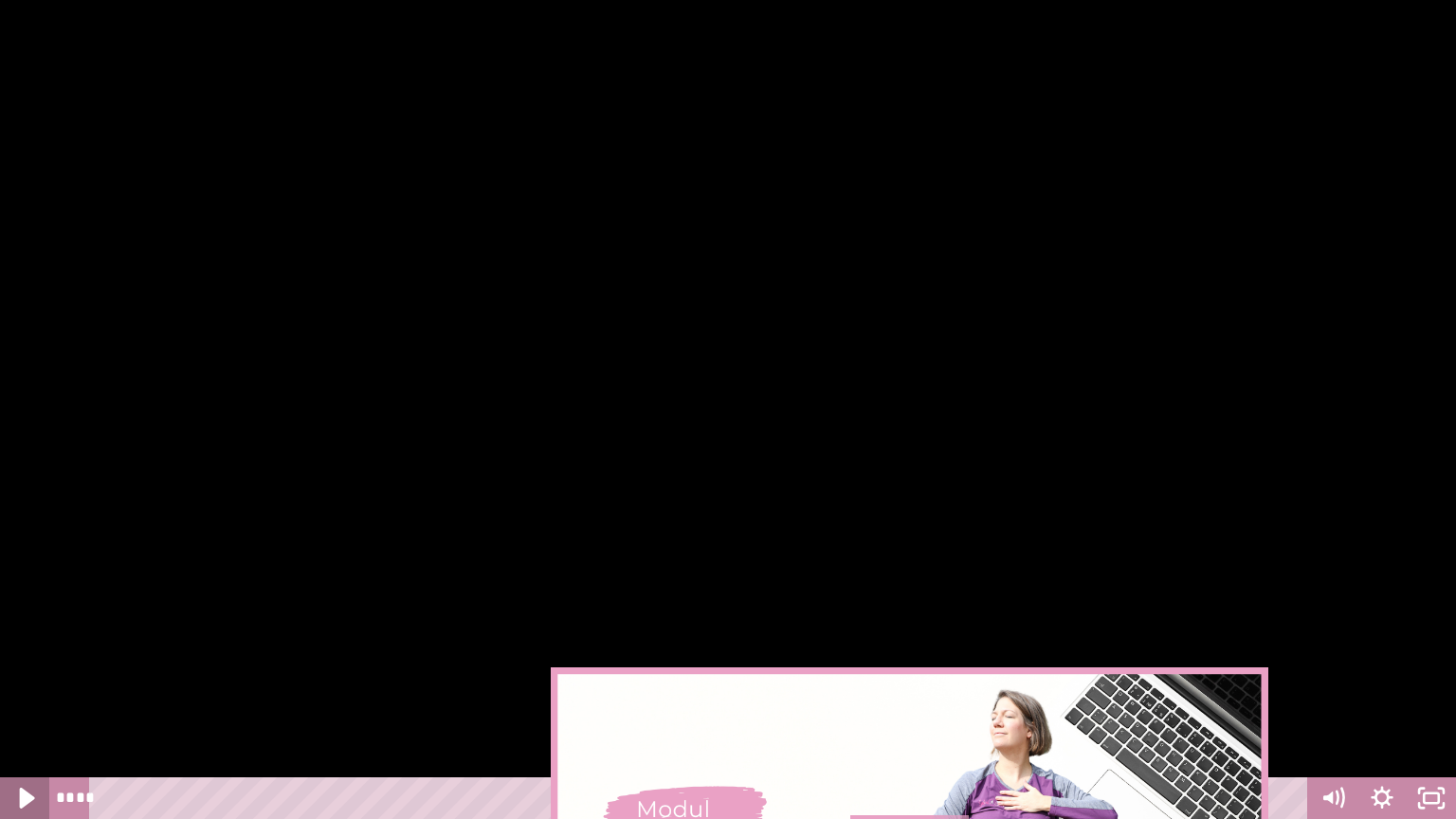 click 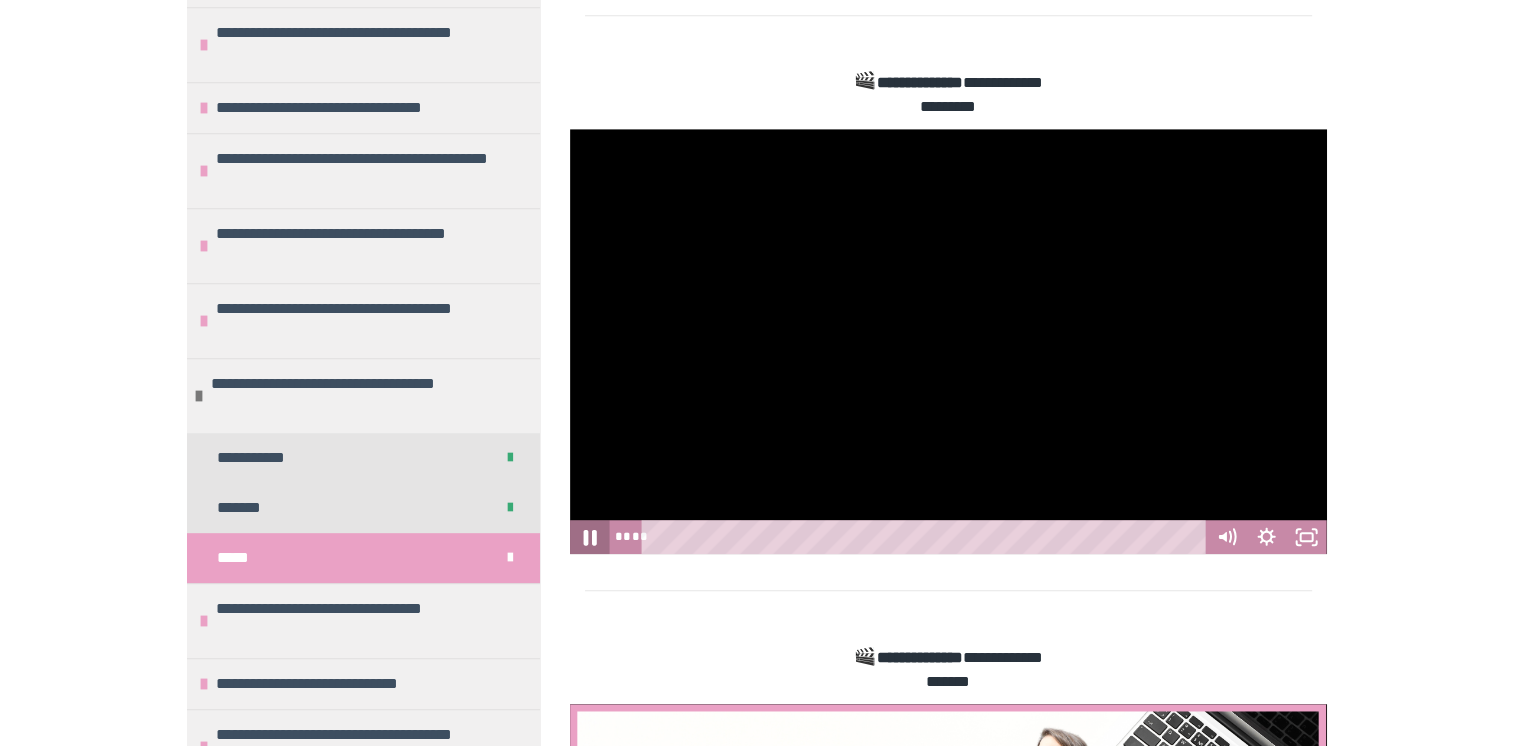 click 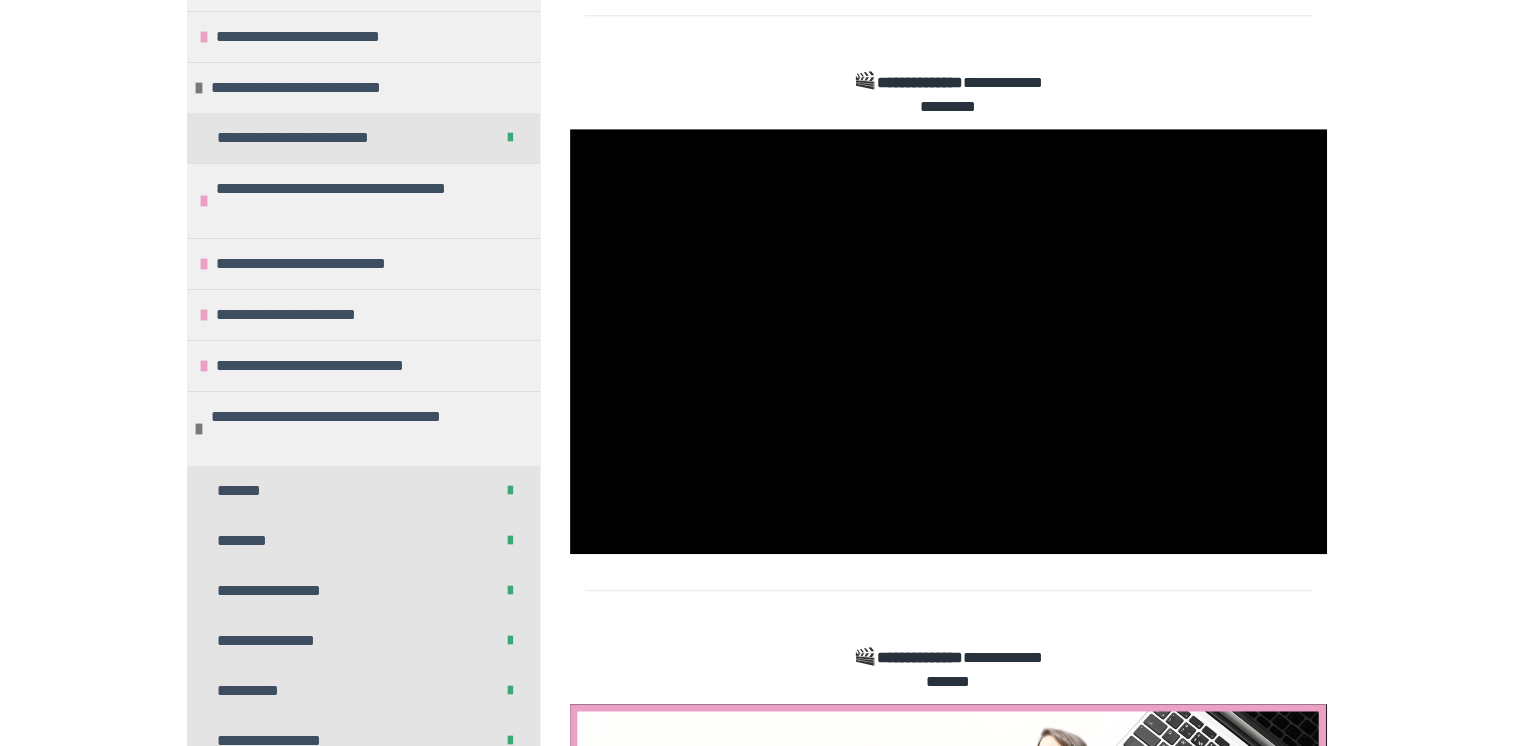 scroll, scrollTop: 0, scrollLeft: 0, axis: both 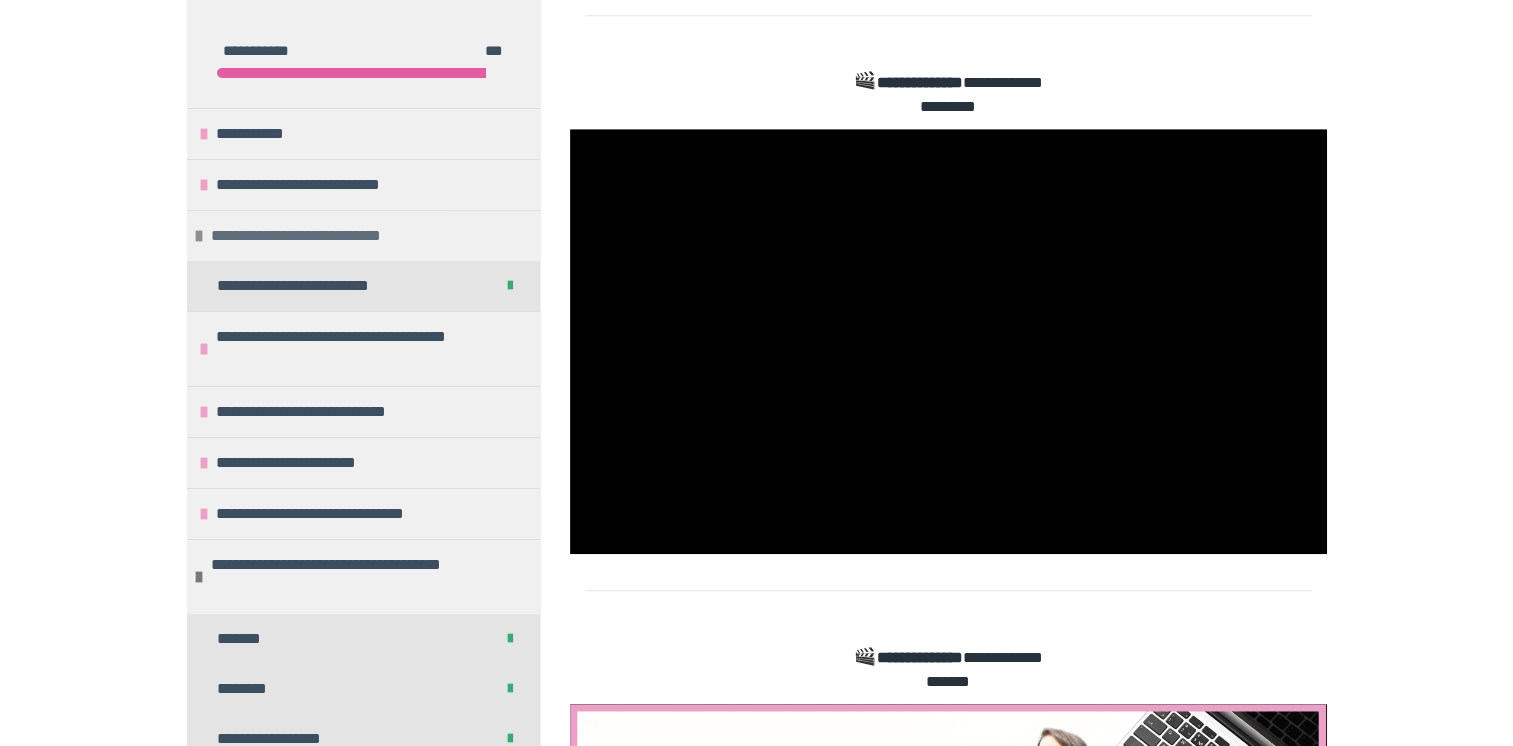 click on "**********" at bounding box center (340, 236) 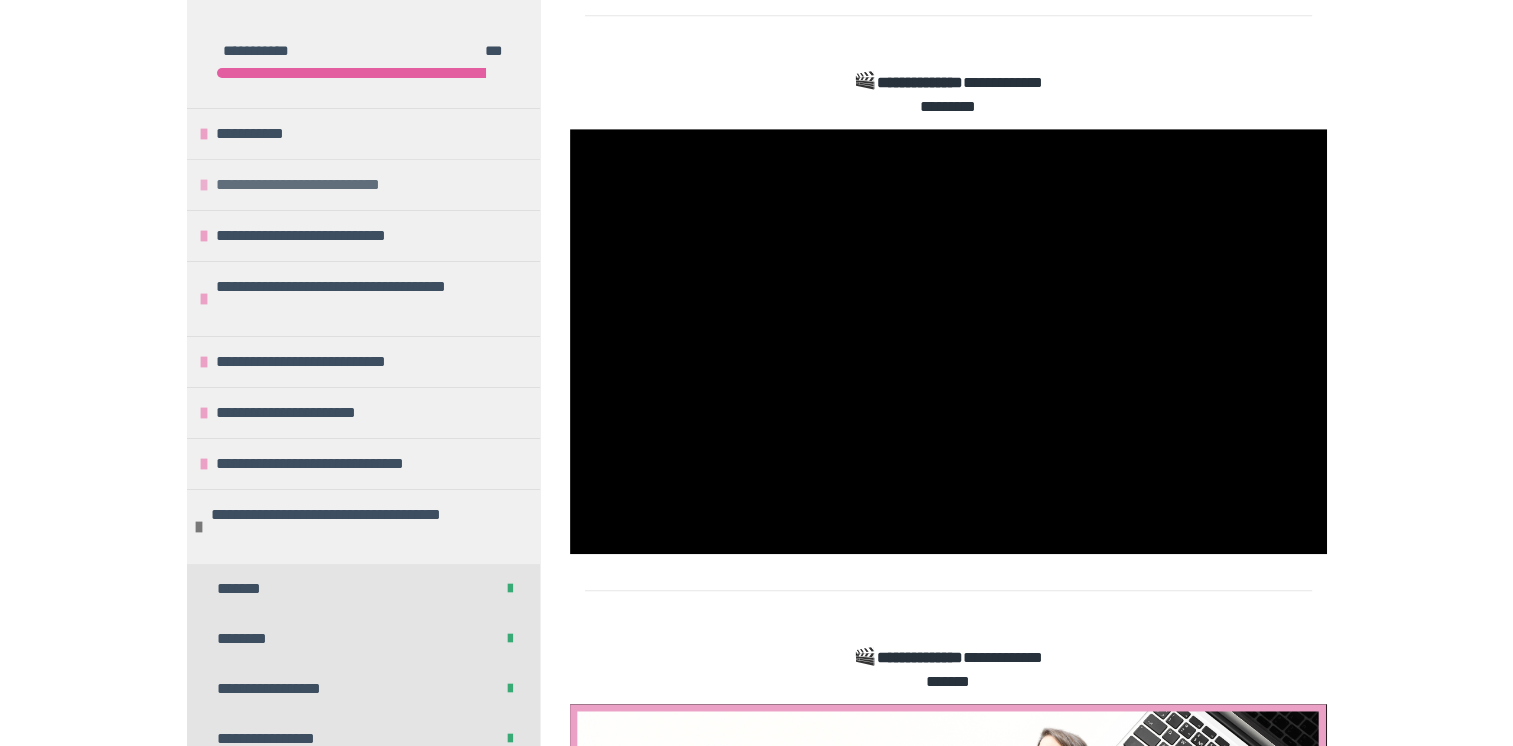 click on "**********" at bounding box center [327, 185] 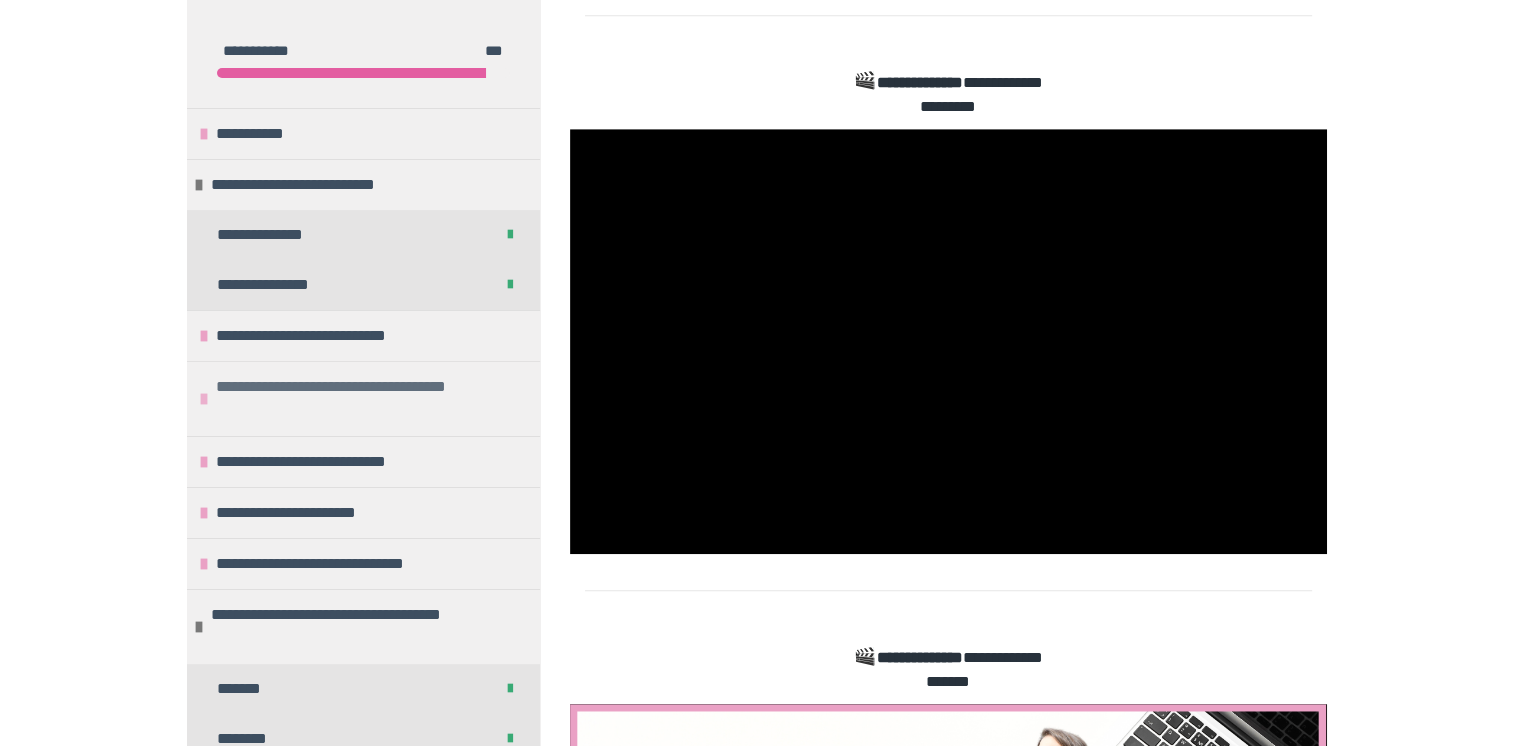 click on "**********" at bounding box center (365, 399) 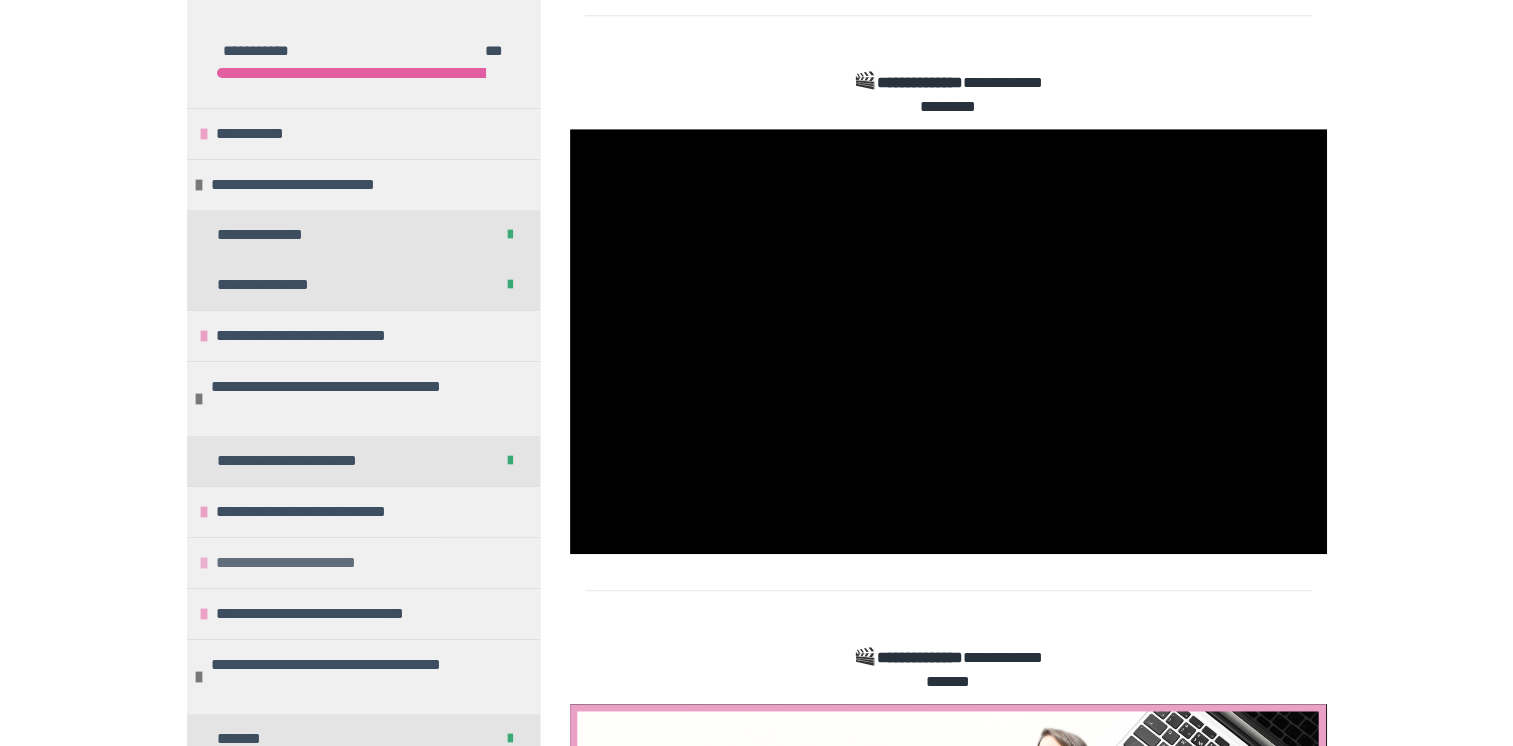 click on "**********" at bounding box center (315, 563) 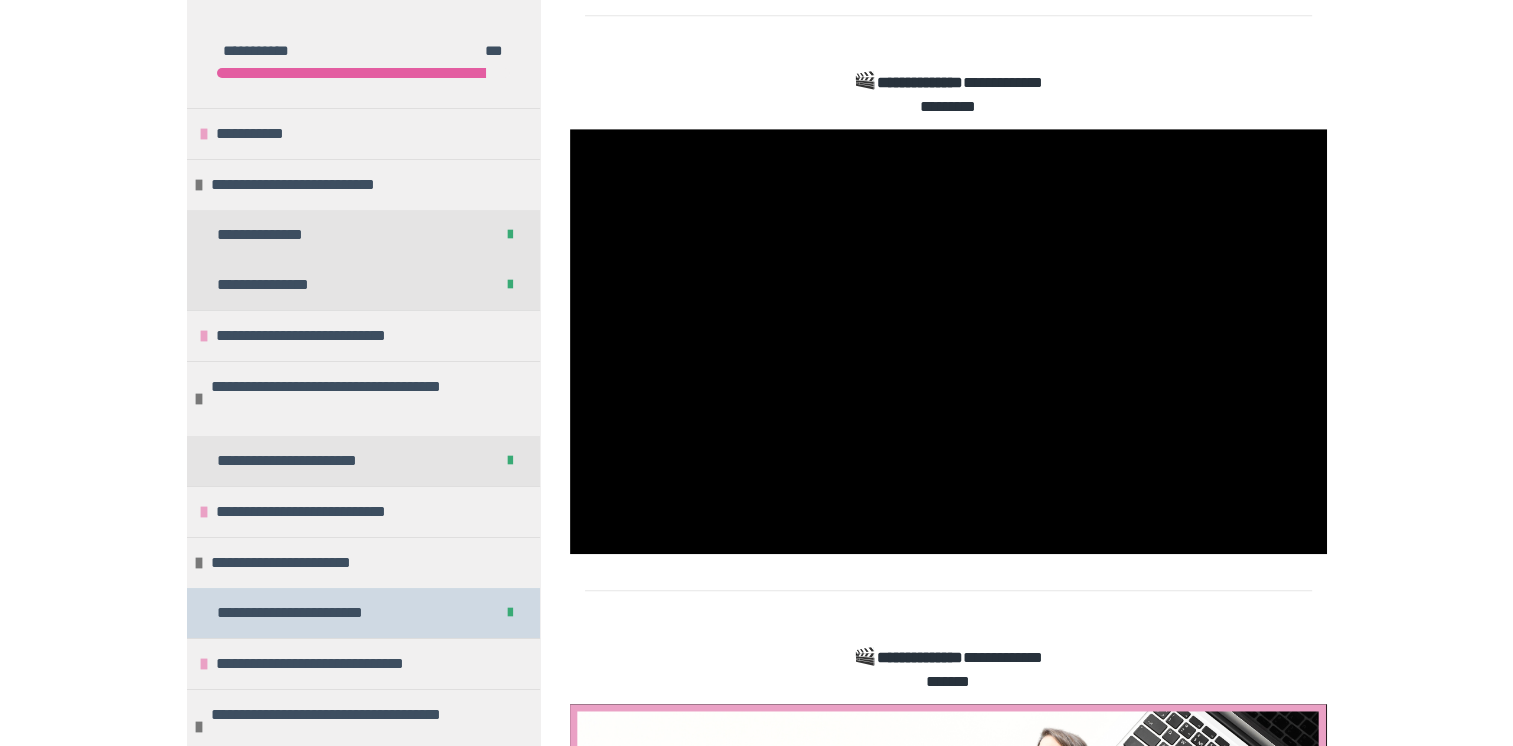 click on "**********" at bounding box center [312, 613] 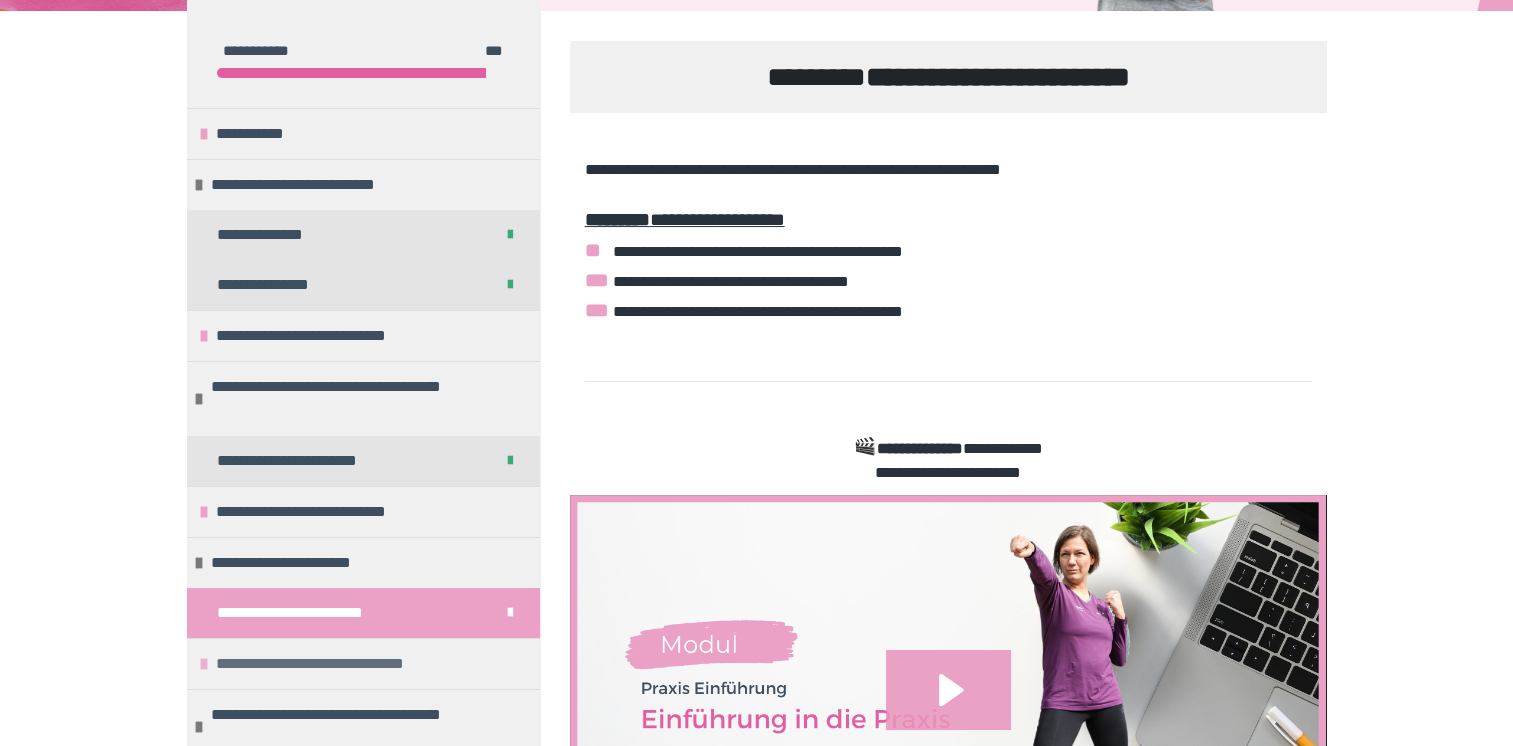 click on "**********" at bounding box center (364, 664) 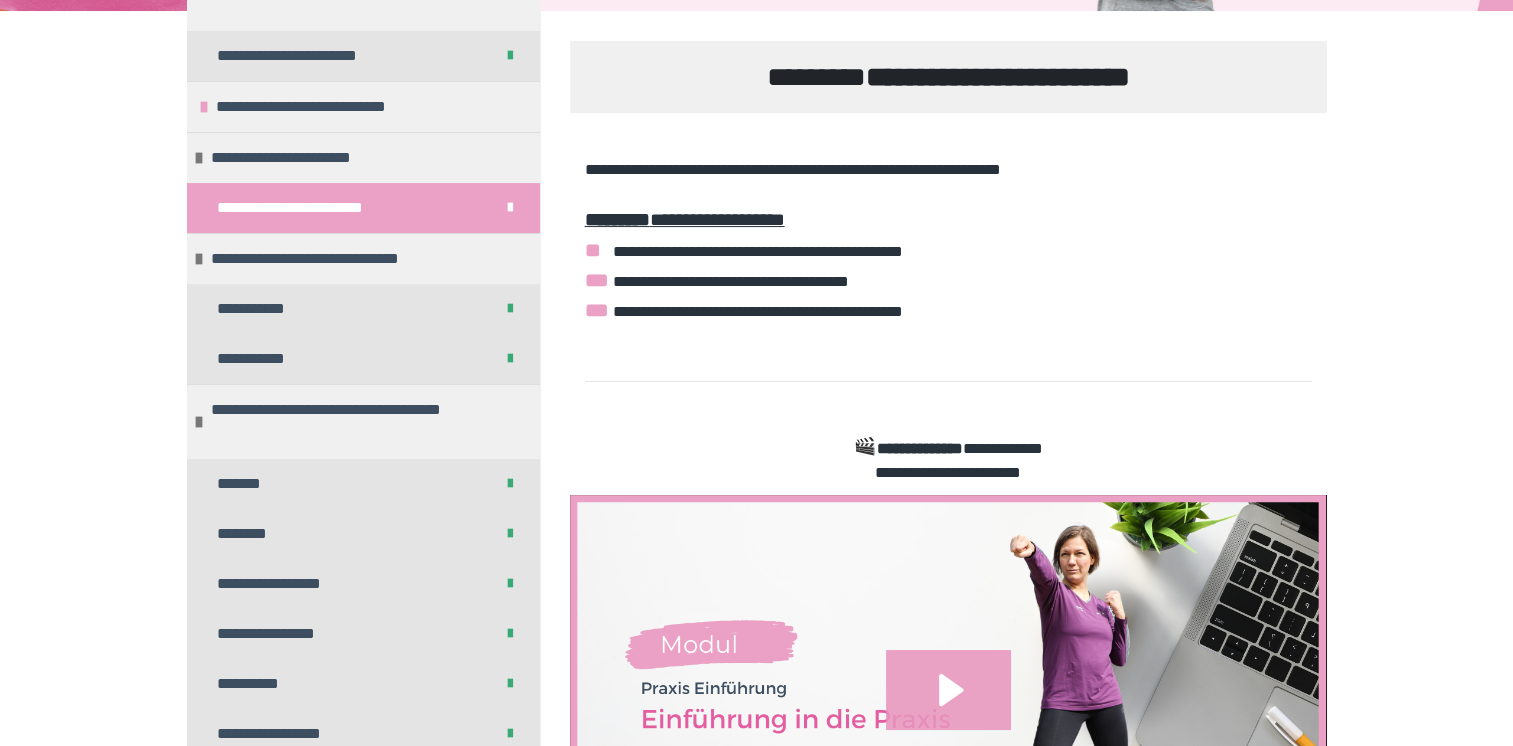 scroll, scrollTop: 408, scrollLeft: 0, axis: vertical 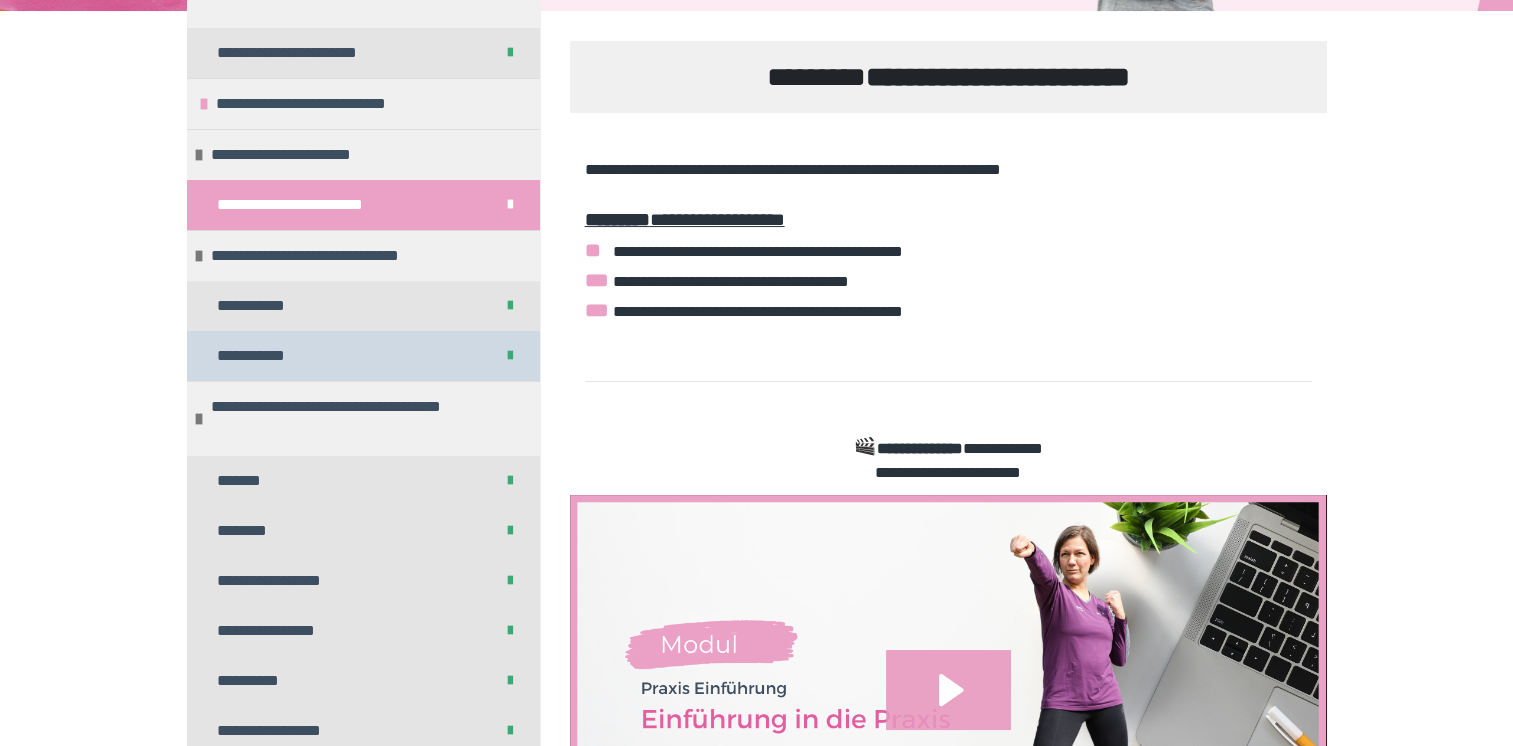click on "**********" at bounding box center (272, 356) 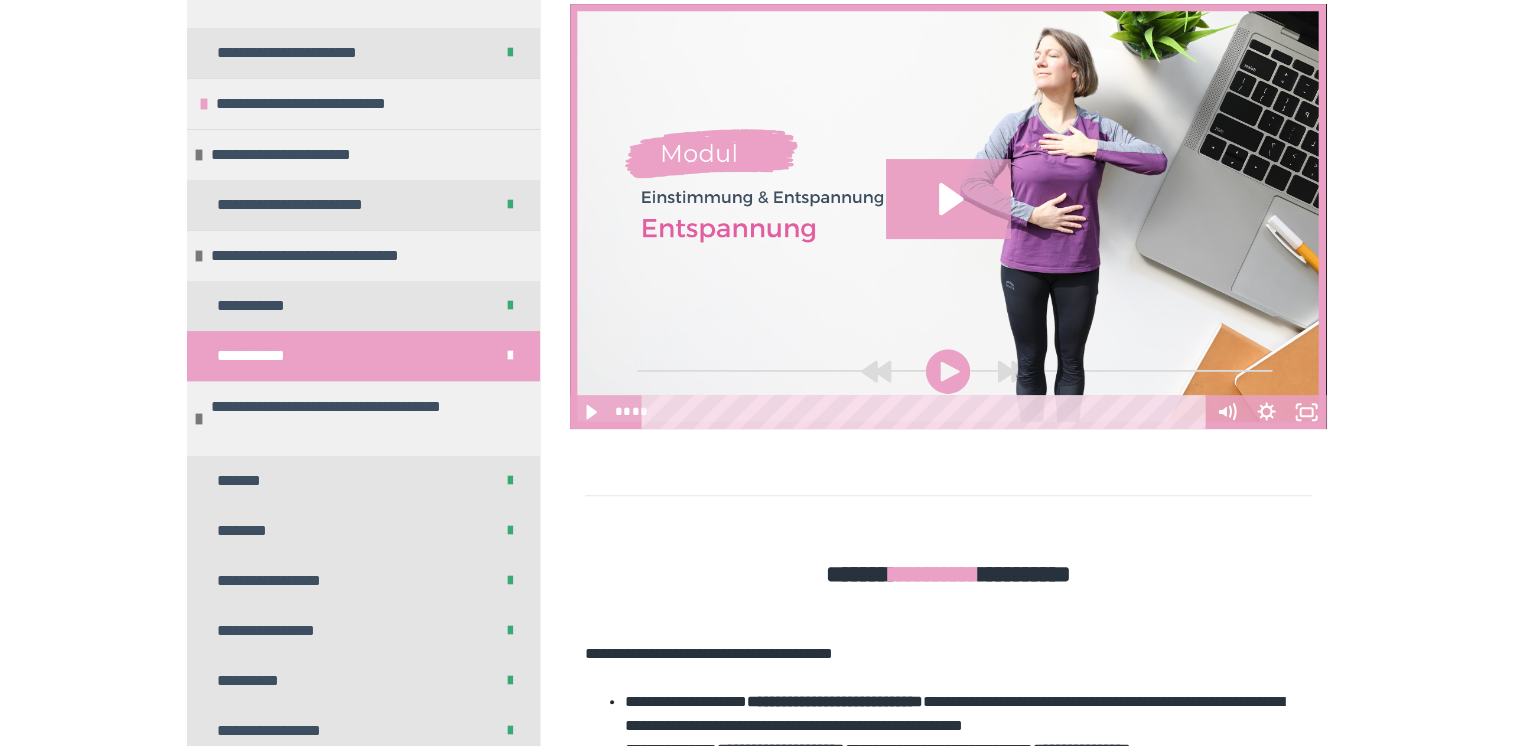 scroll, scrollTop: 679, scrollLeft: 0, axis: vertical 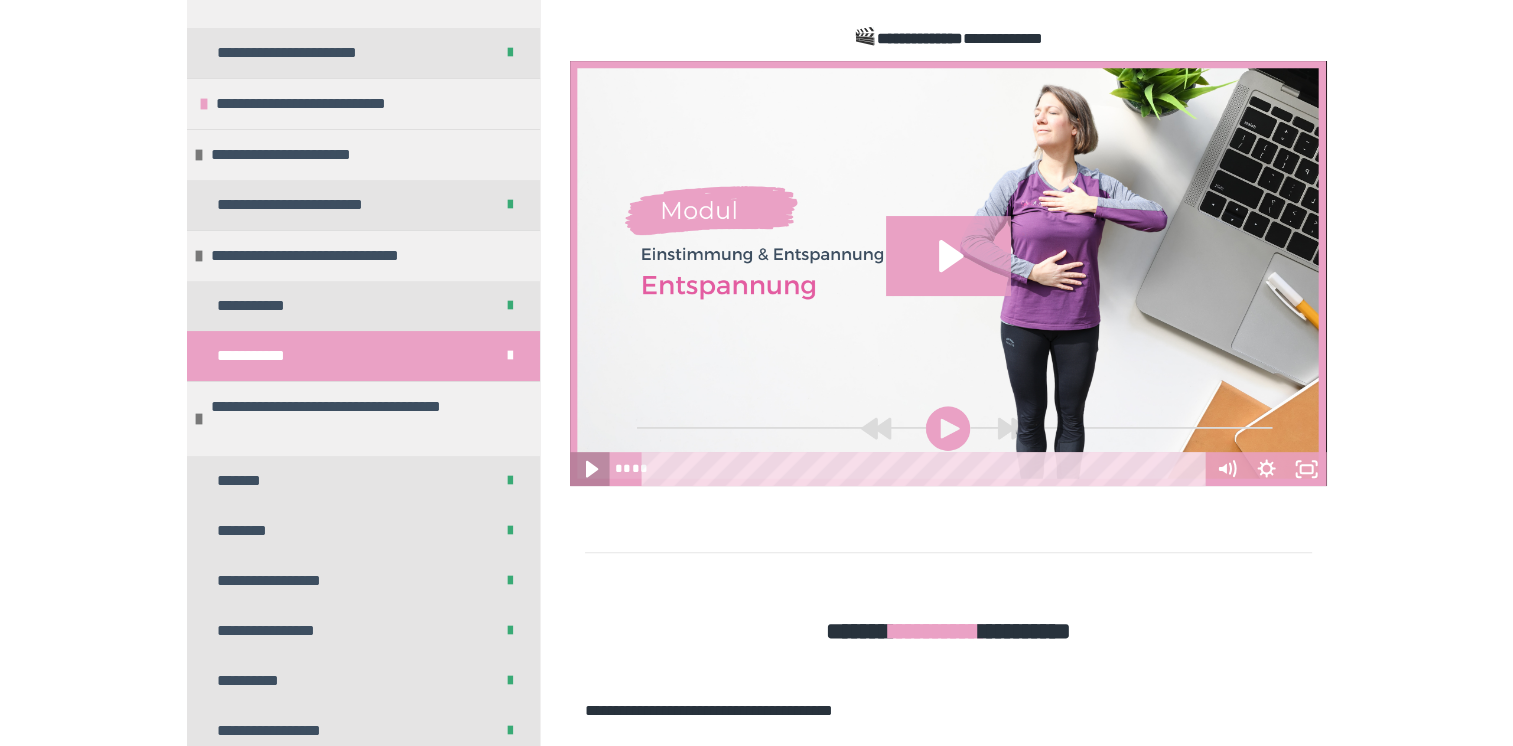 click 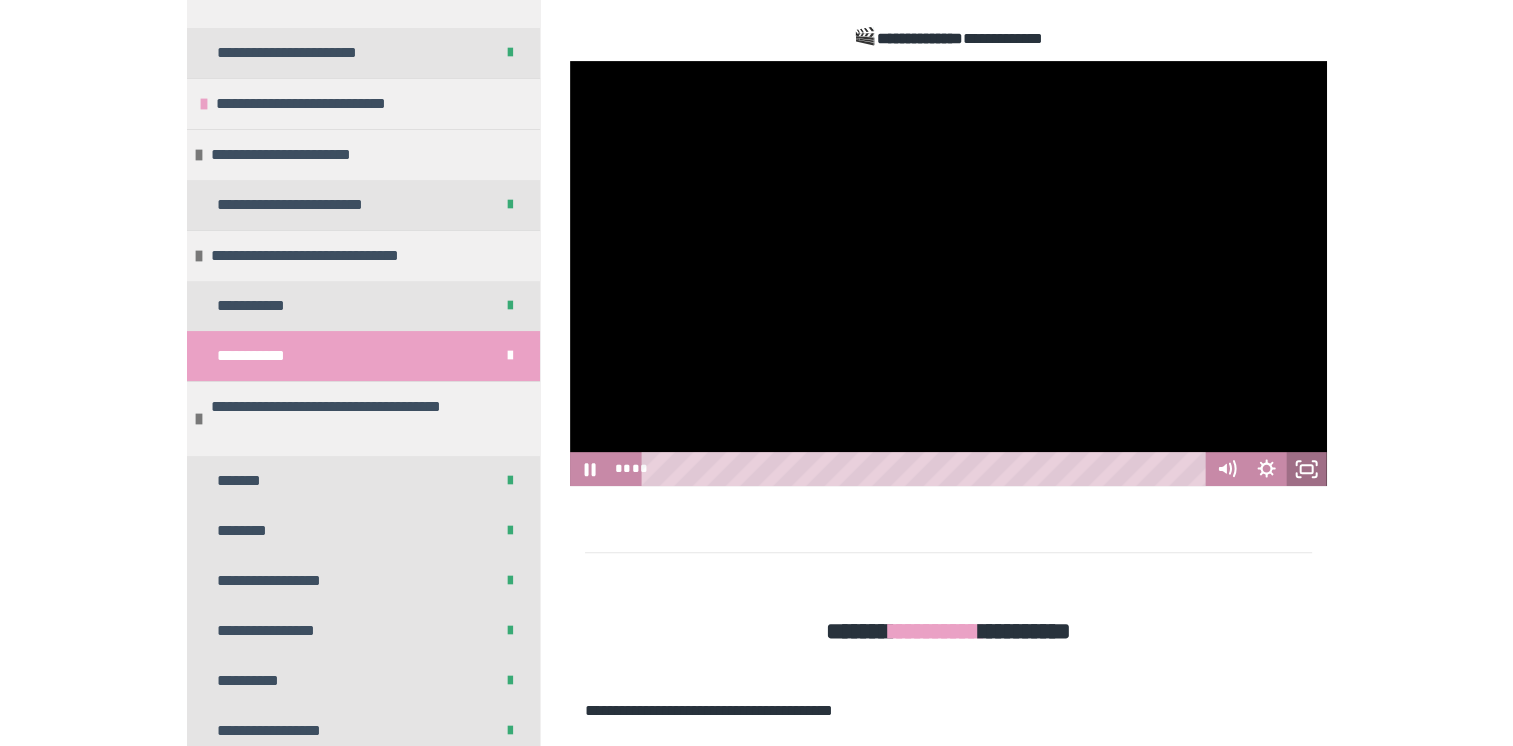 click 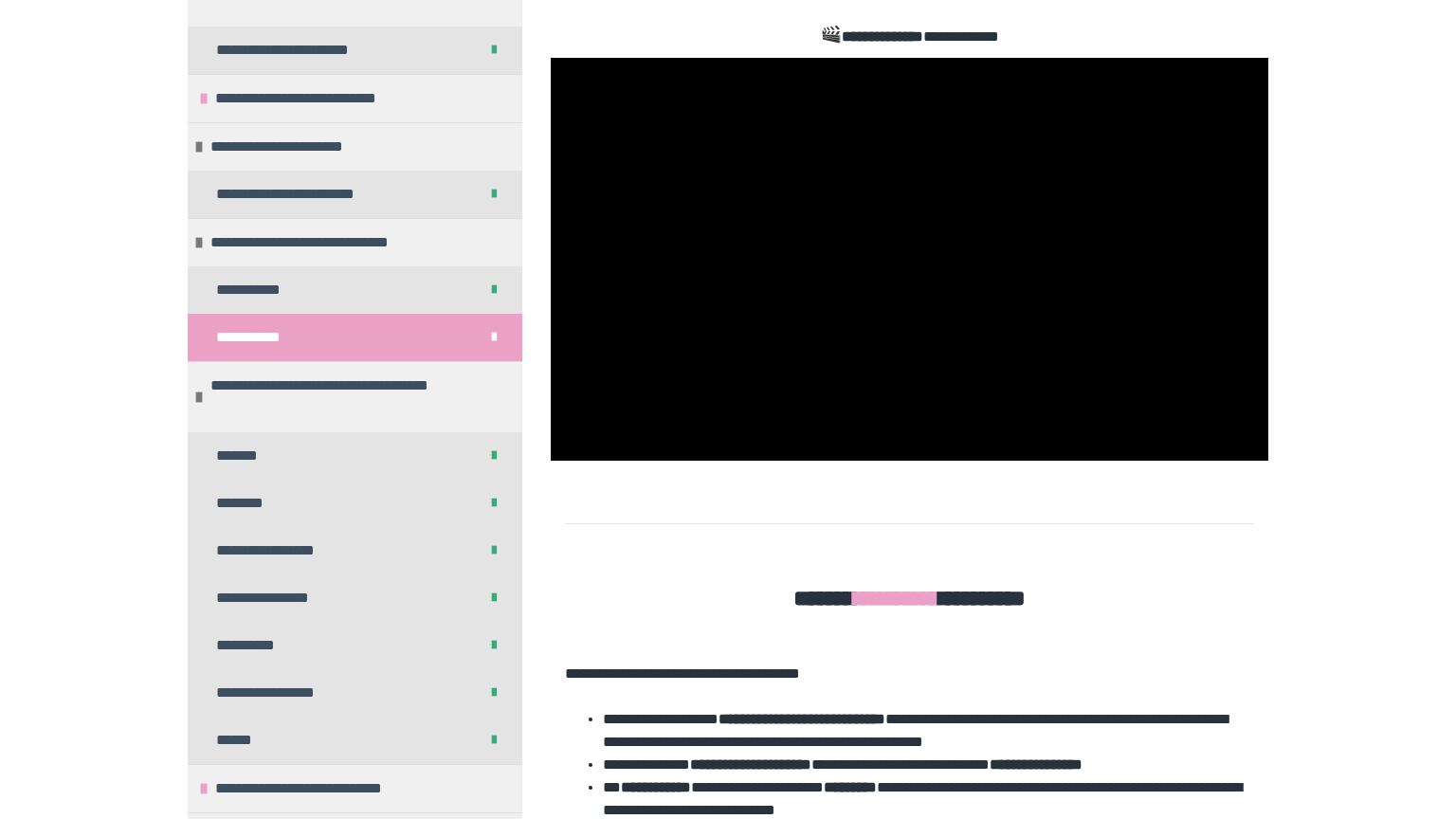 type 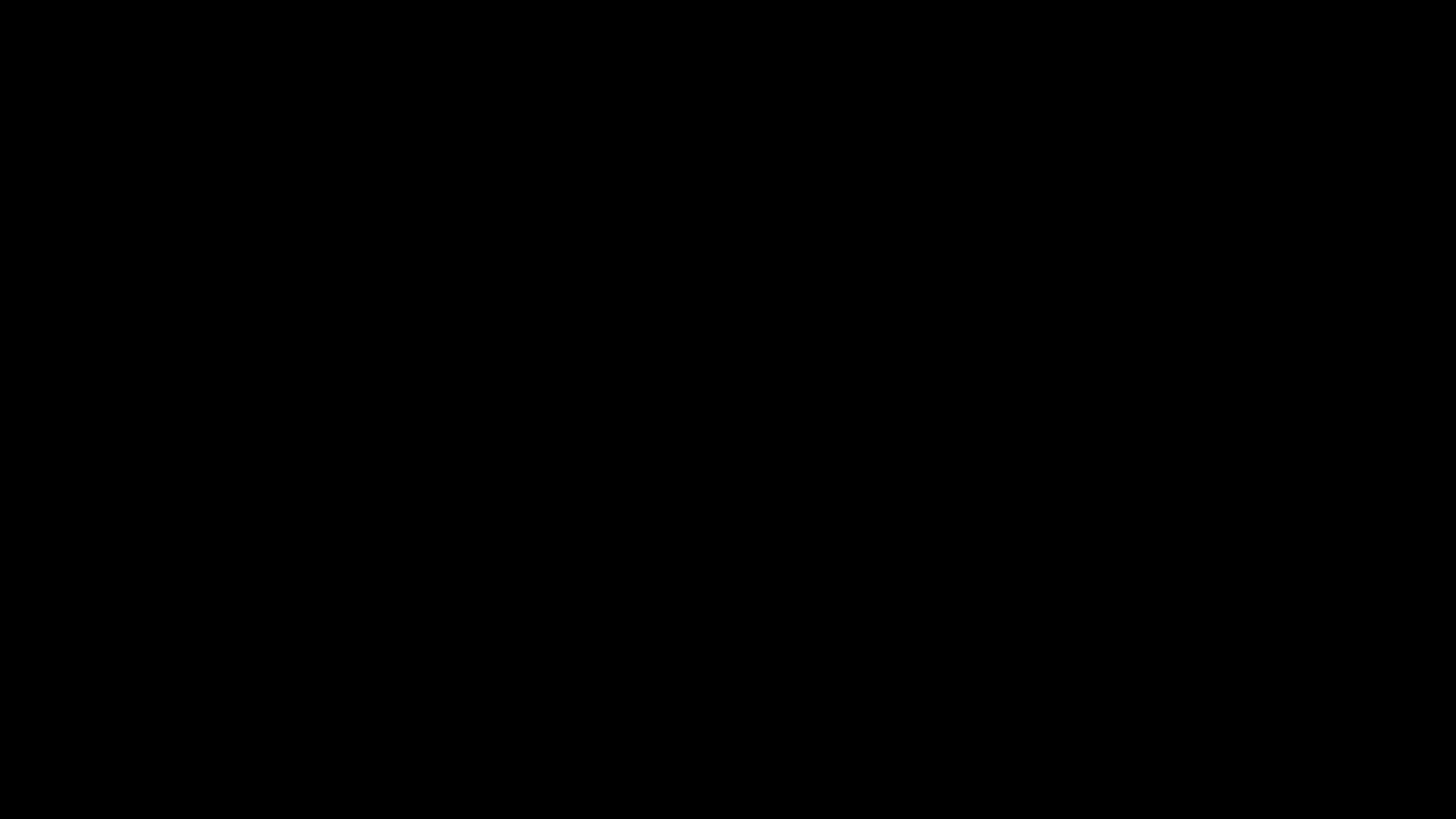 click at bounding box center [1431, 798] 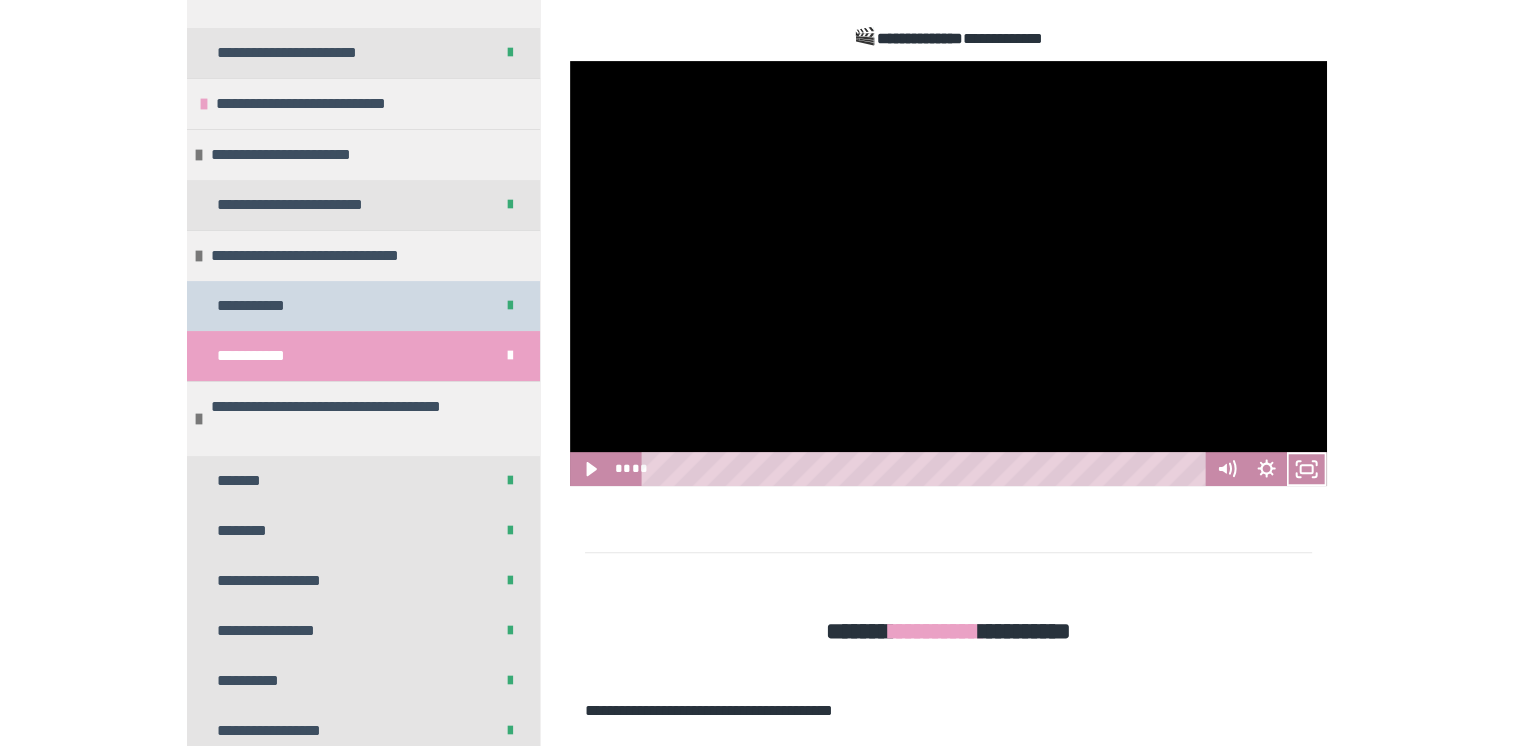 click on "**********" at bounding box center [363, 306] 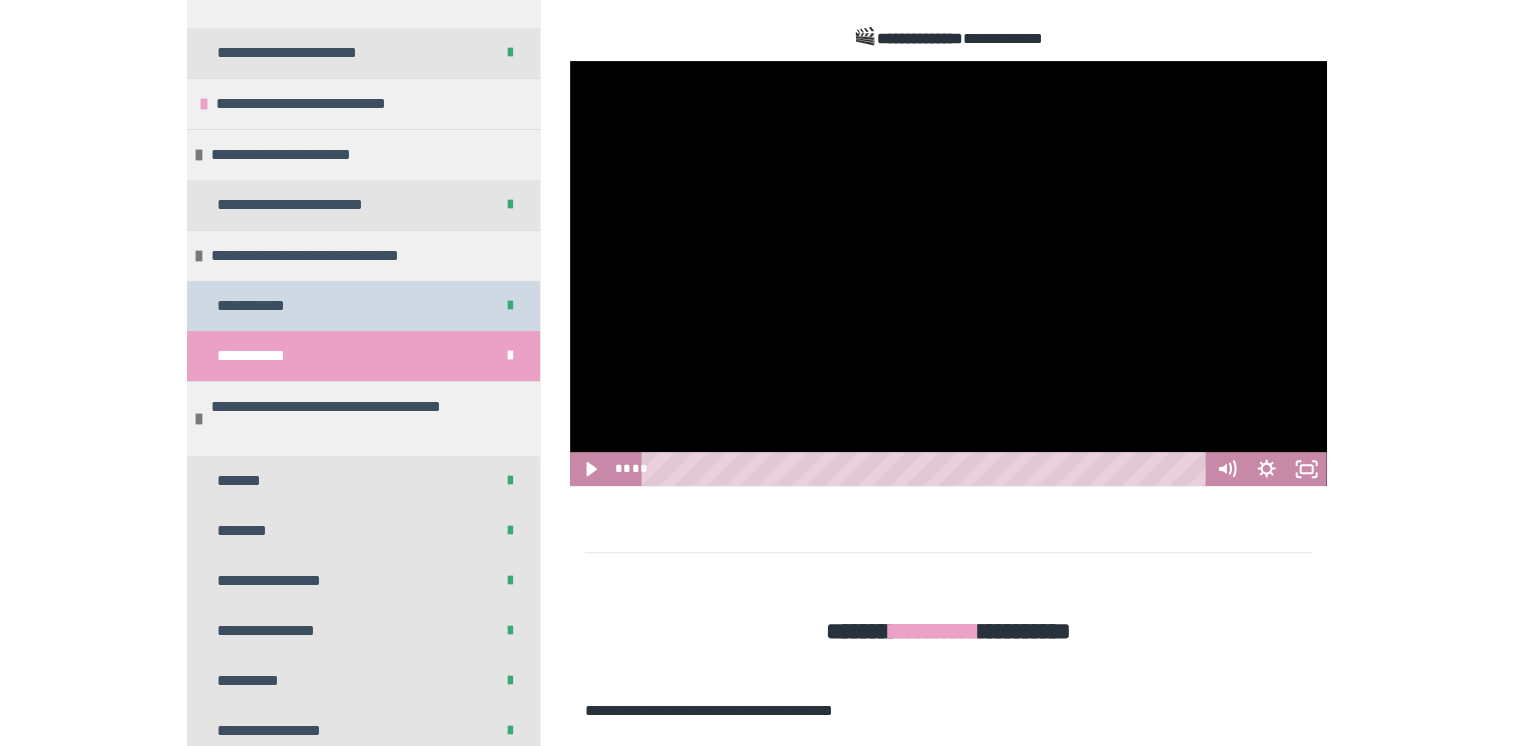 scroll, scrollTop: 269, scrollLeft: 0, axis: vertical 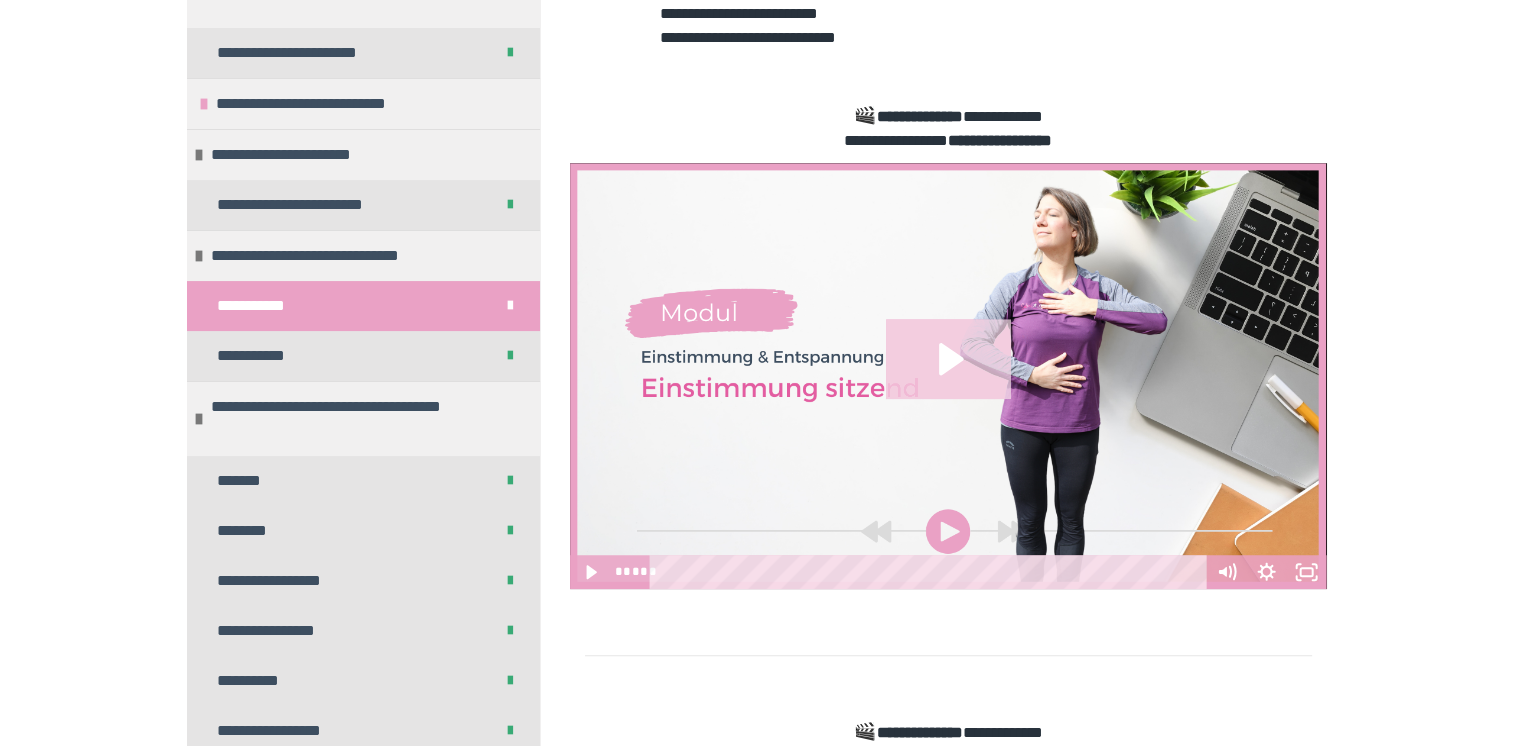 click 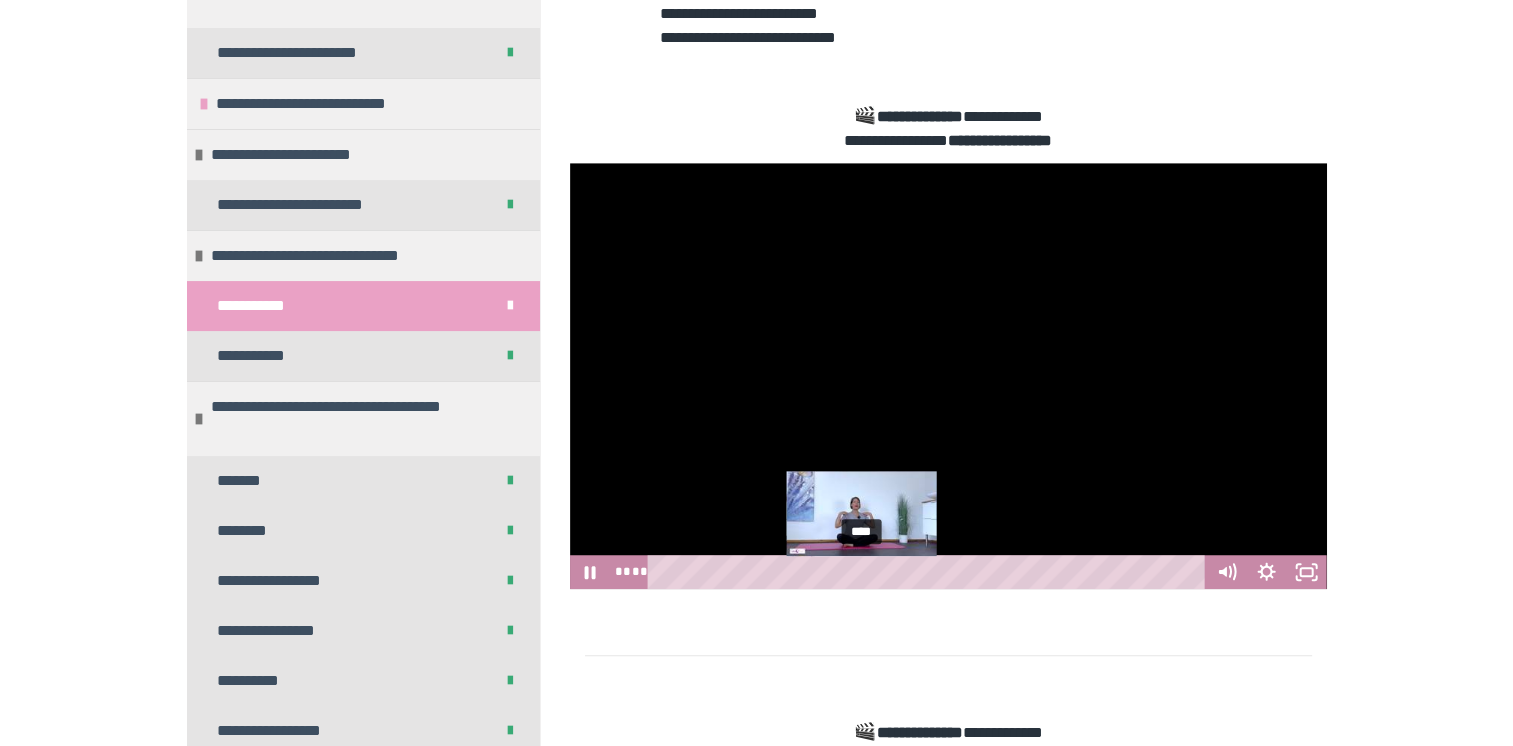 click on "****" at bounding box center [929, 572] 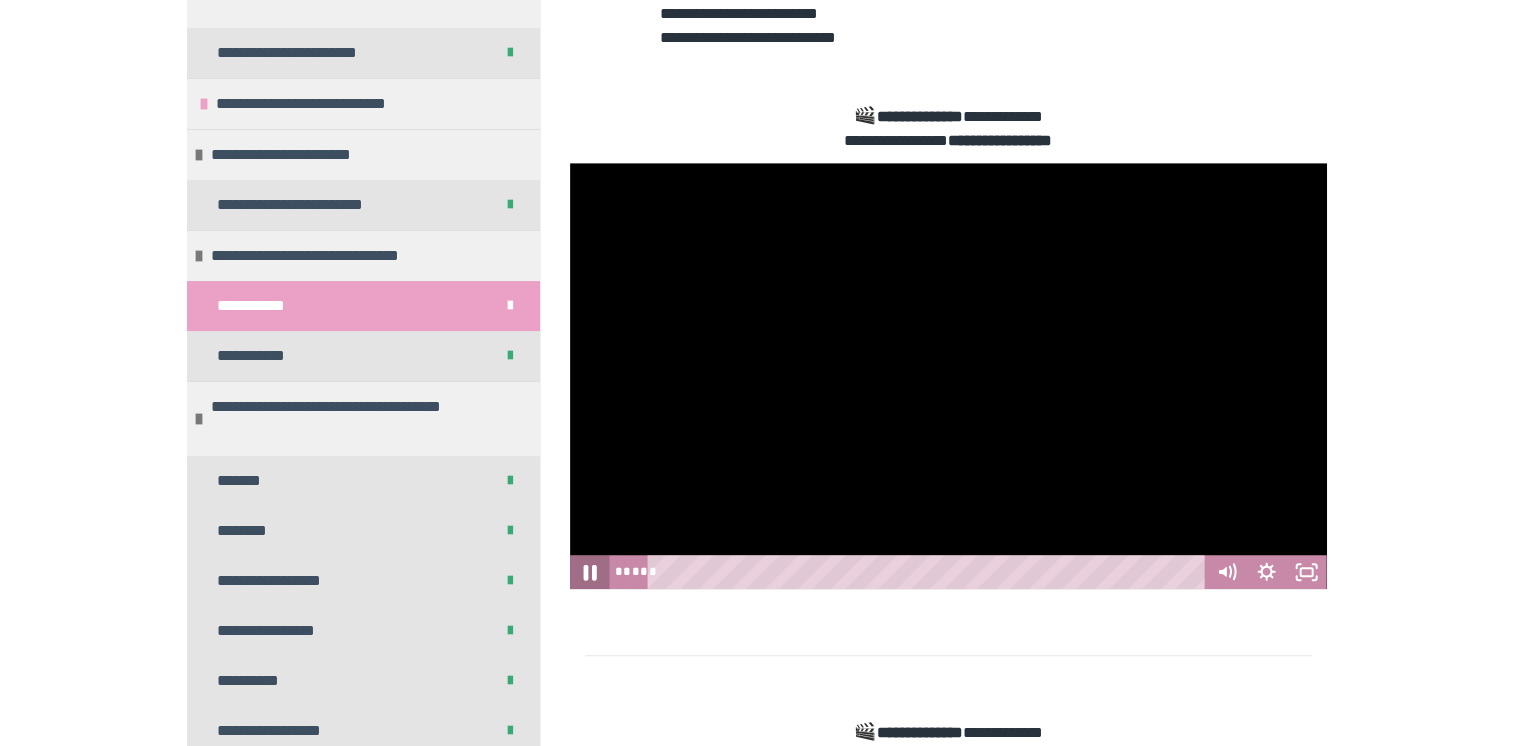 click 